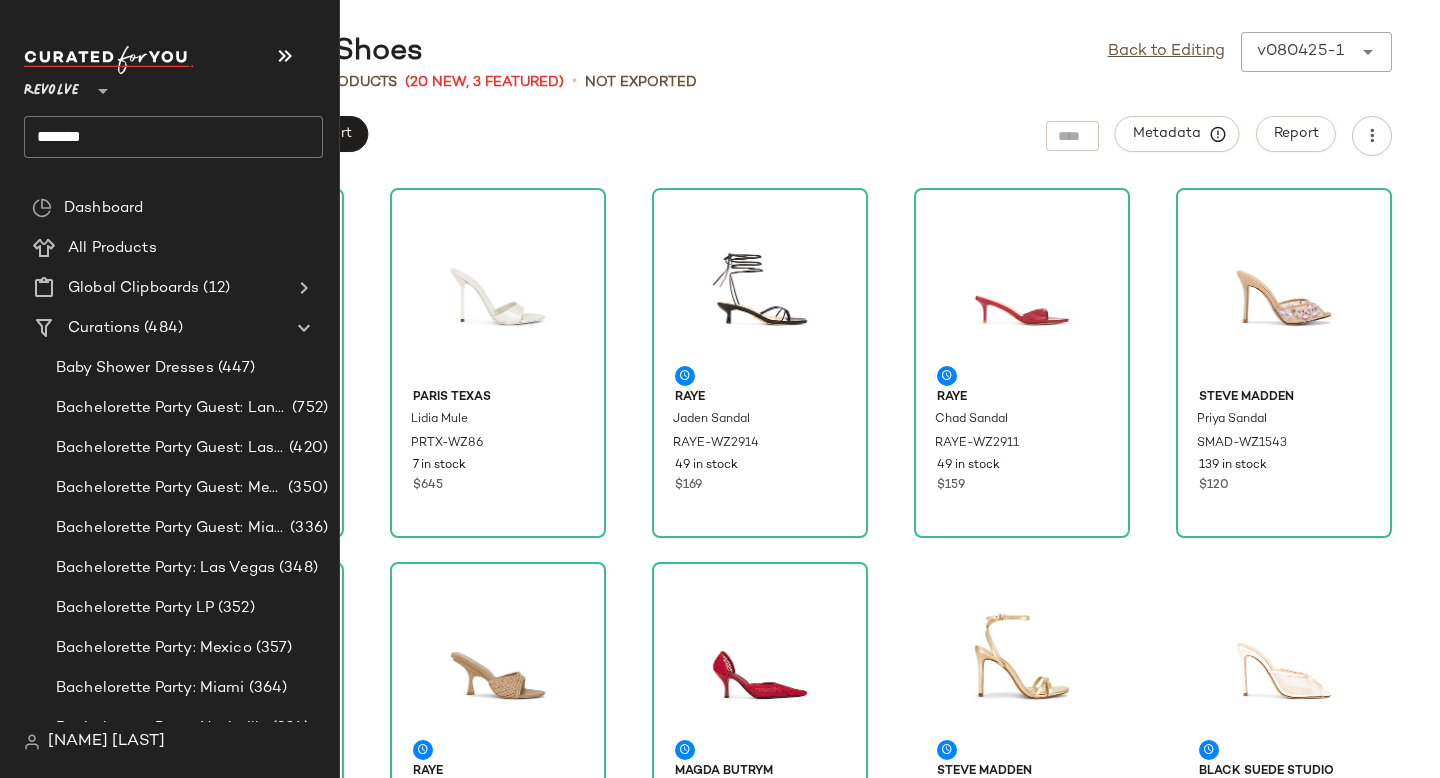 scroll, scrollTop: 0, scrollLeft: 0, axis: both 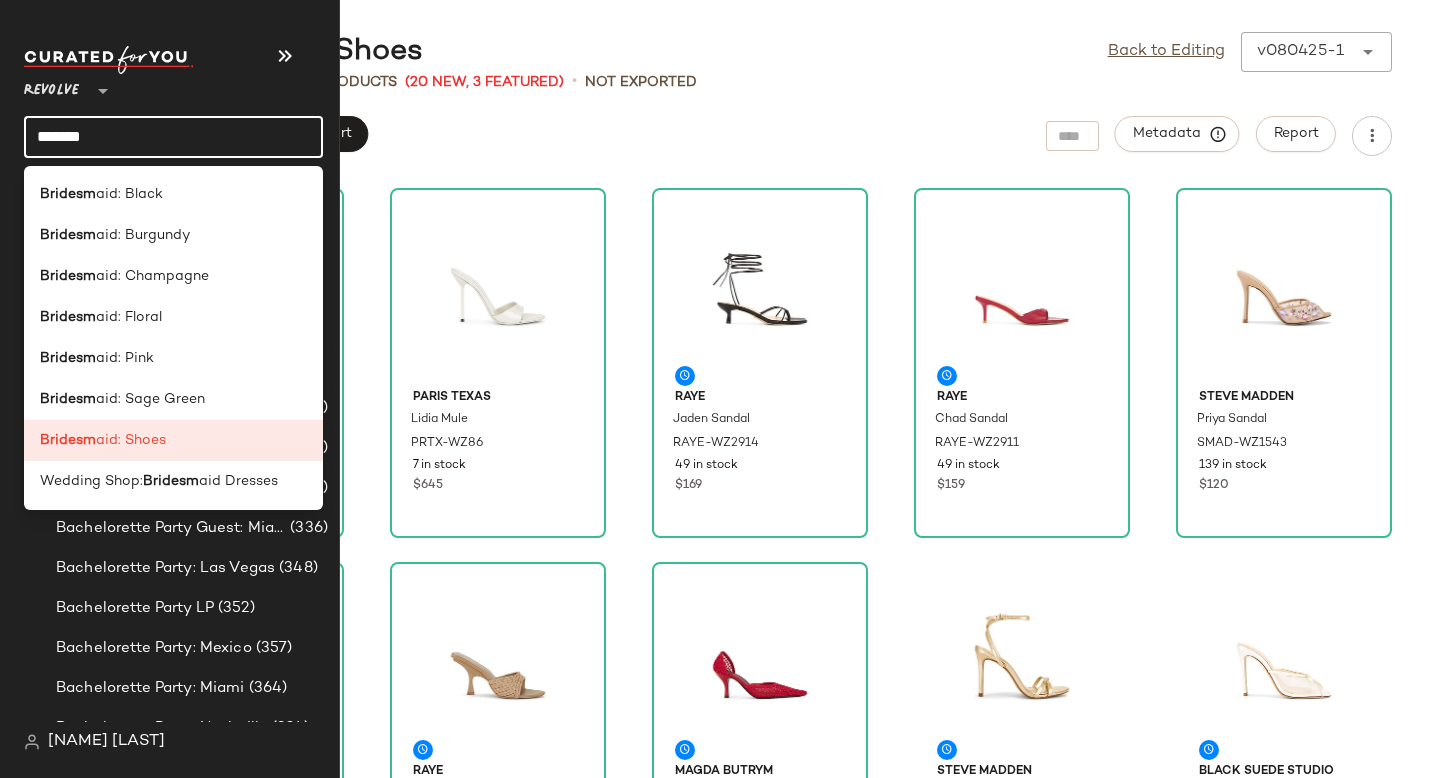 click on "*******" 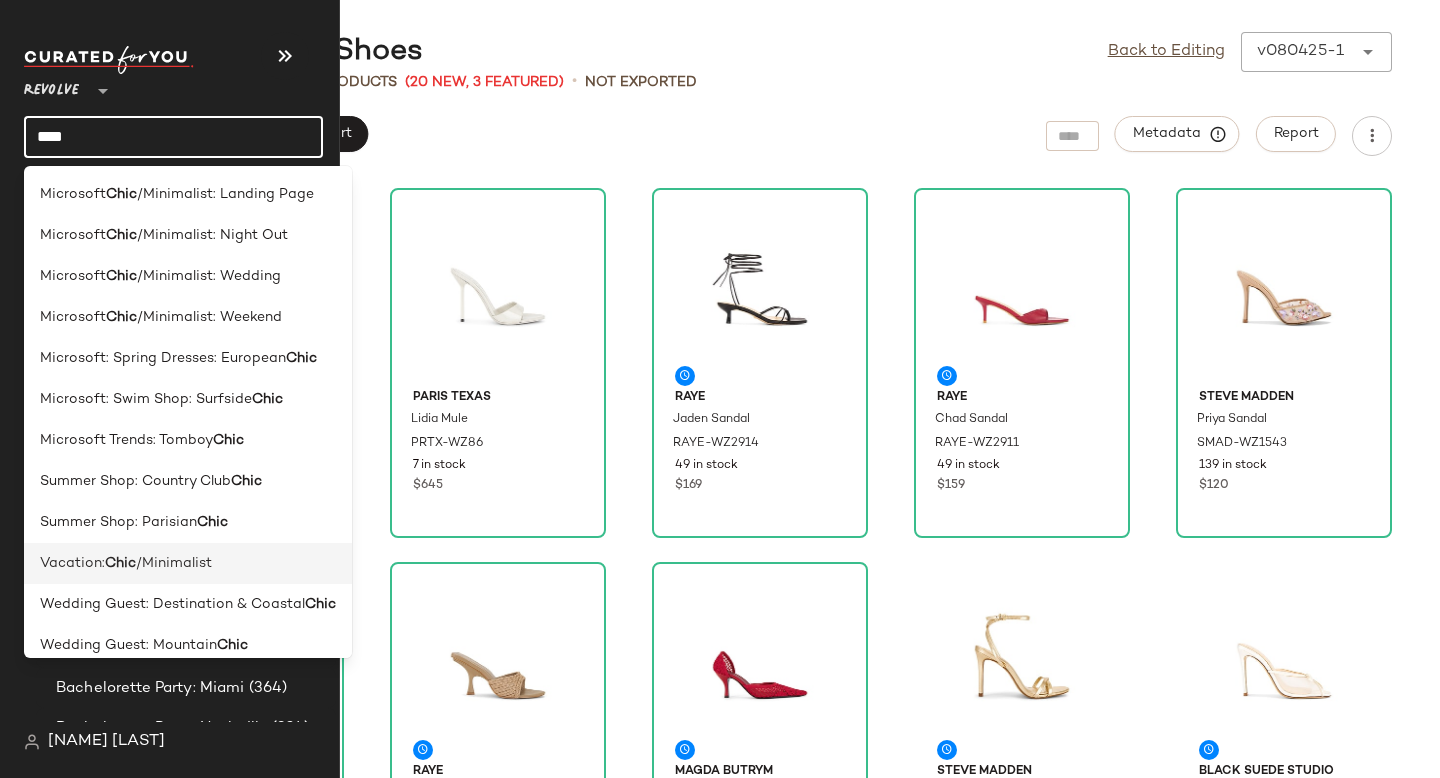 type on "****" 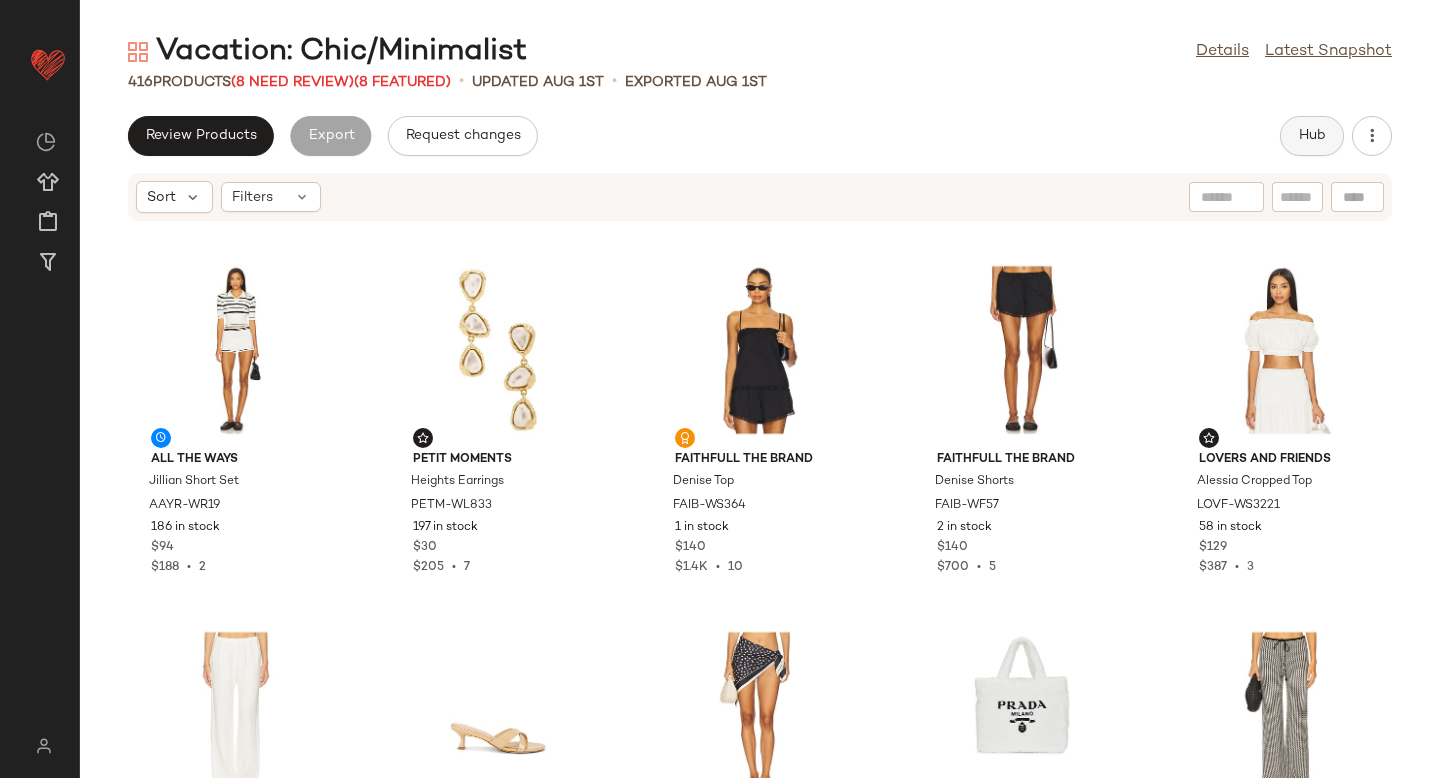 click on "Hub" at bounding box center (1312, 136) 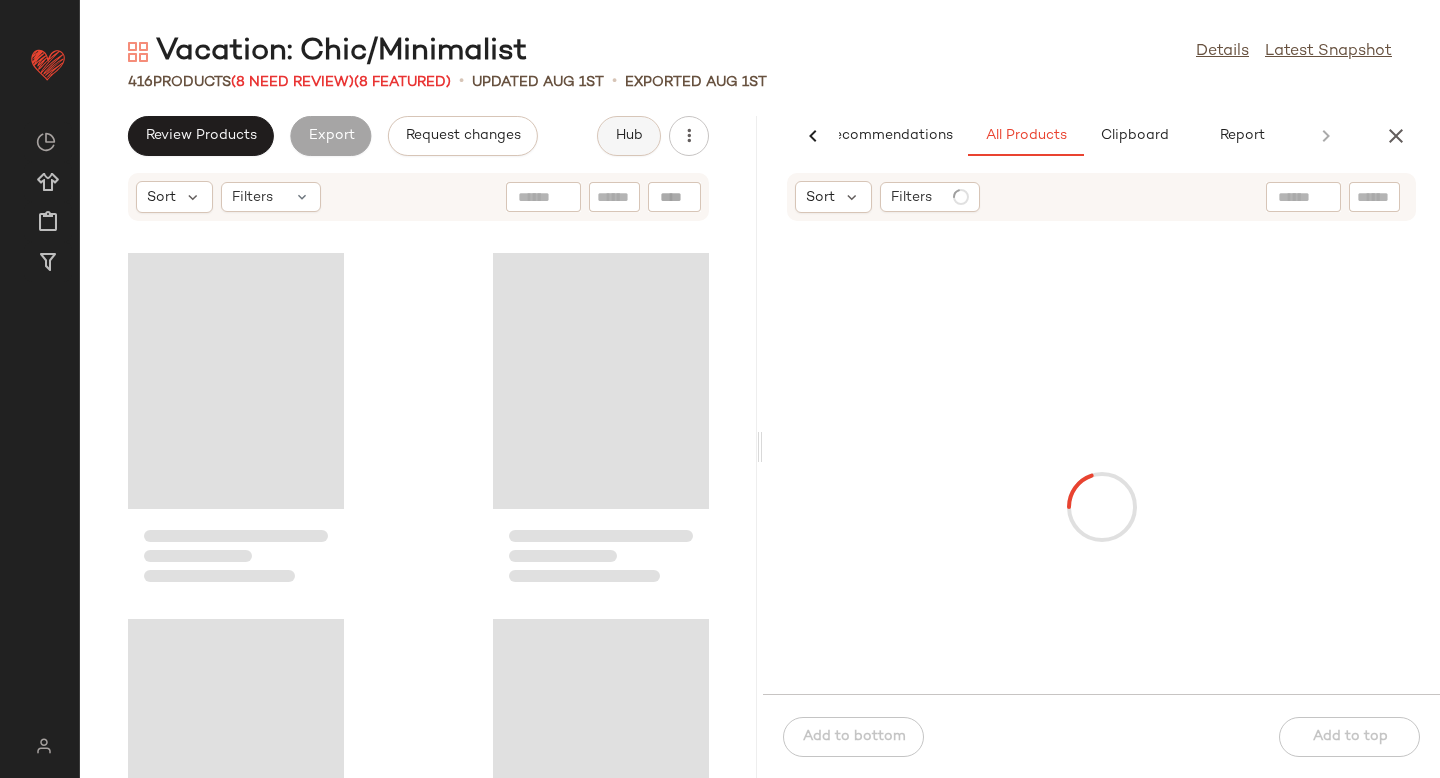 scroll, scrollTop: 0, scrollLeft: 47, axis: horizontal 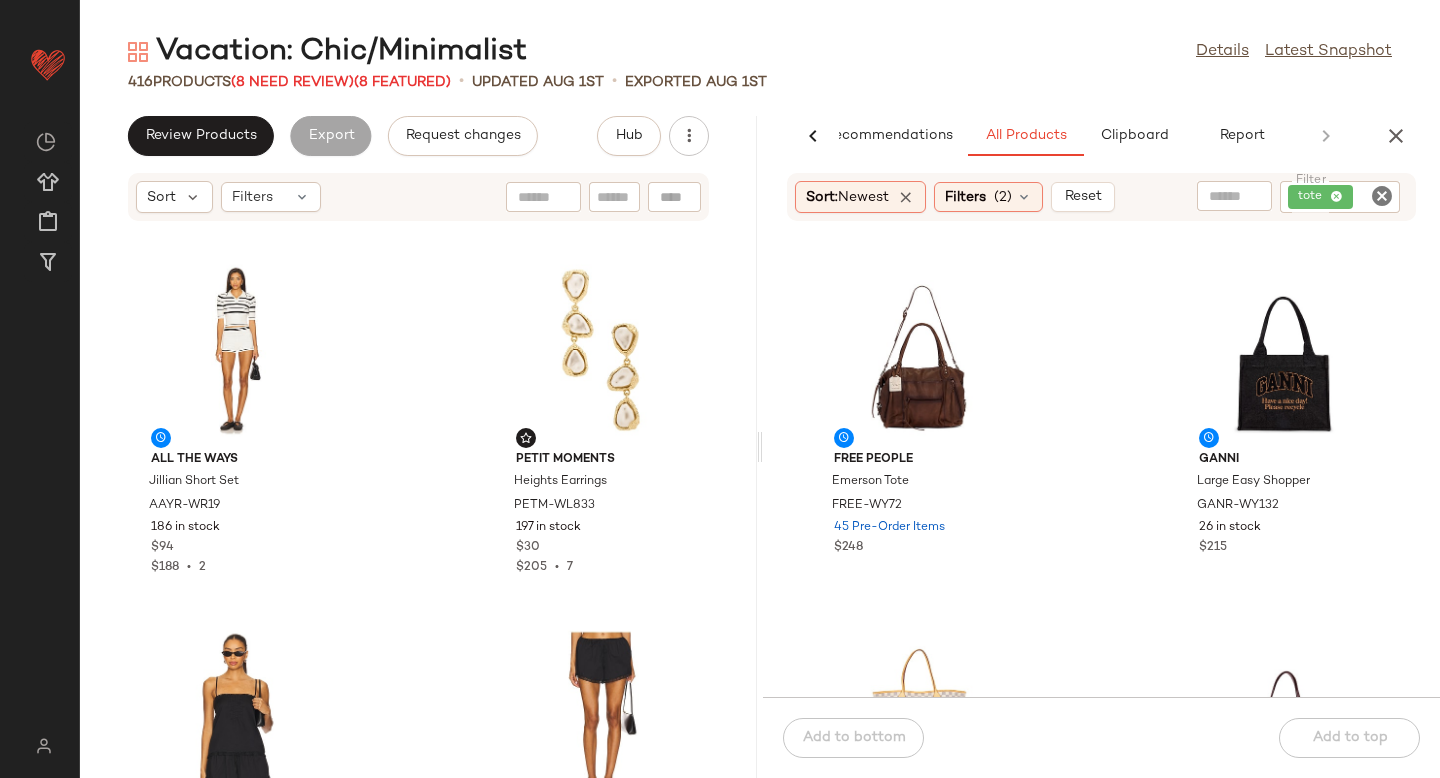 click 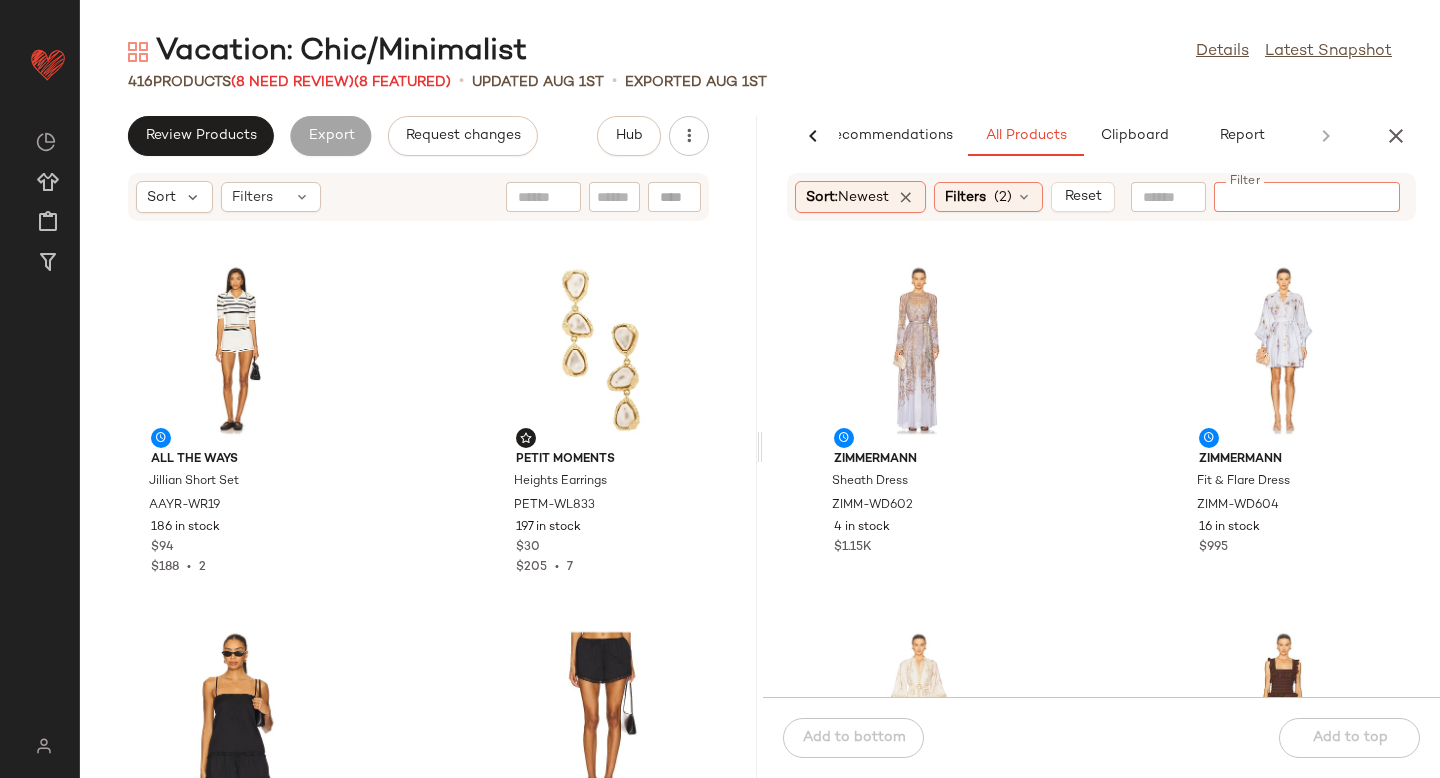 paste on "**********" 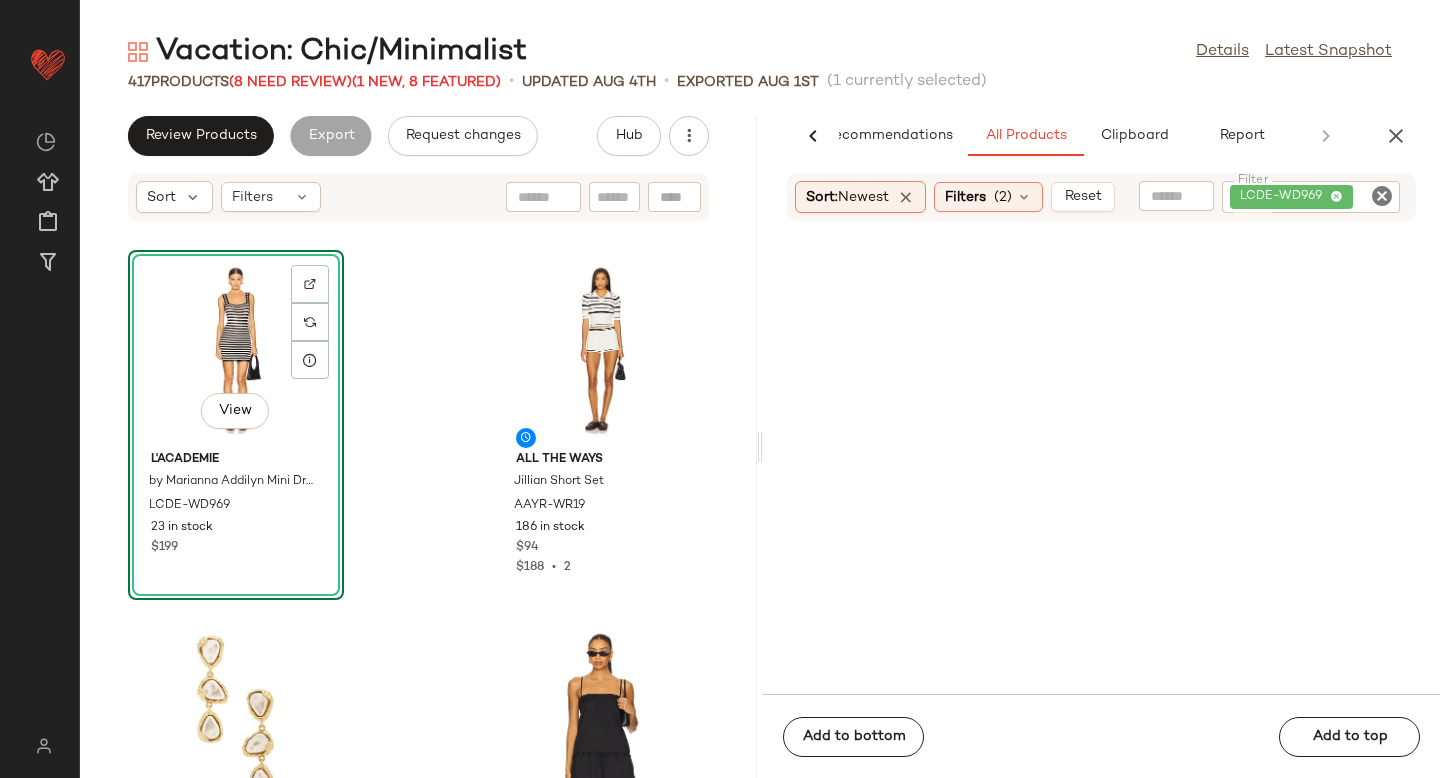 drag, startPoint x: 911, startPoint y: 339, endPoint x: 221, endPoint y: 11, distance: 763.9921 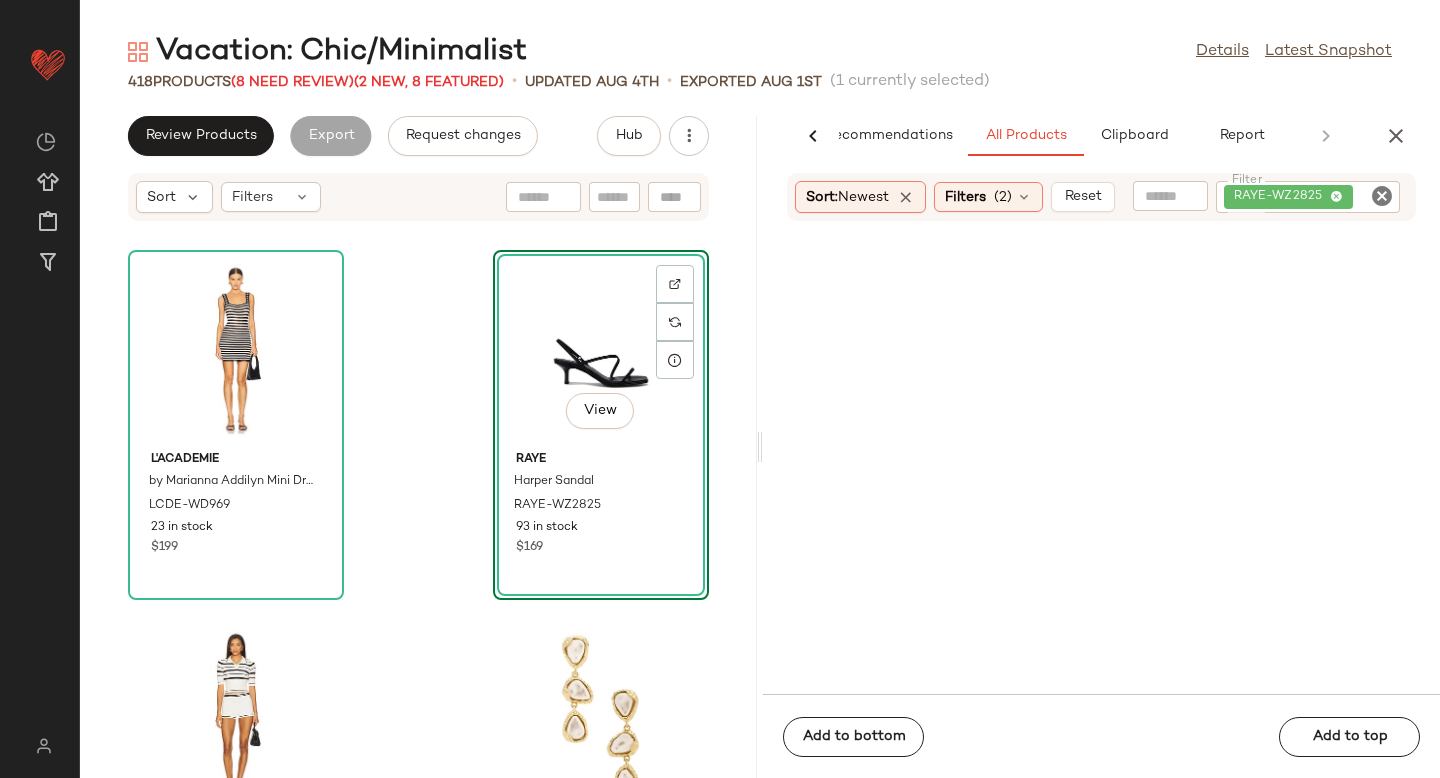 drag, startPoint x: 952, startPoint y: 329, endPoint x: 206, endPoint y: 2, distance: 814.52136 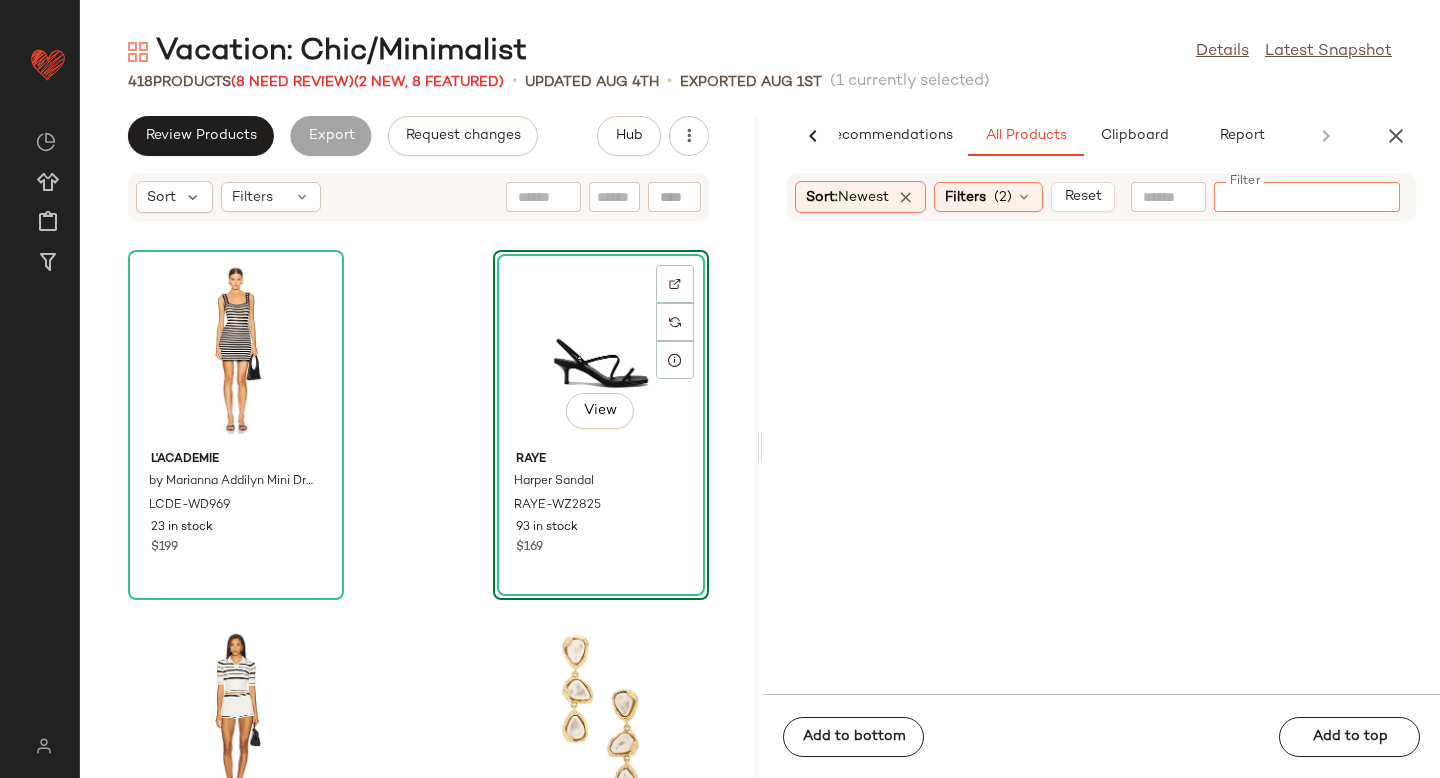 paste on "*********" 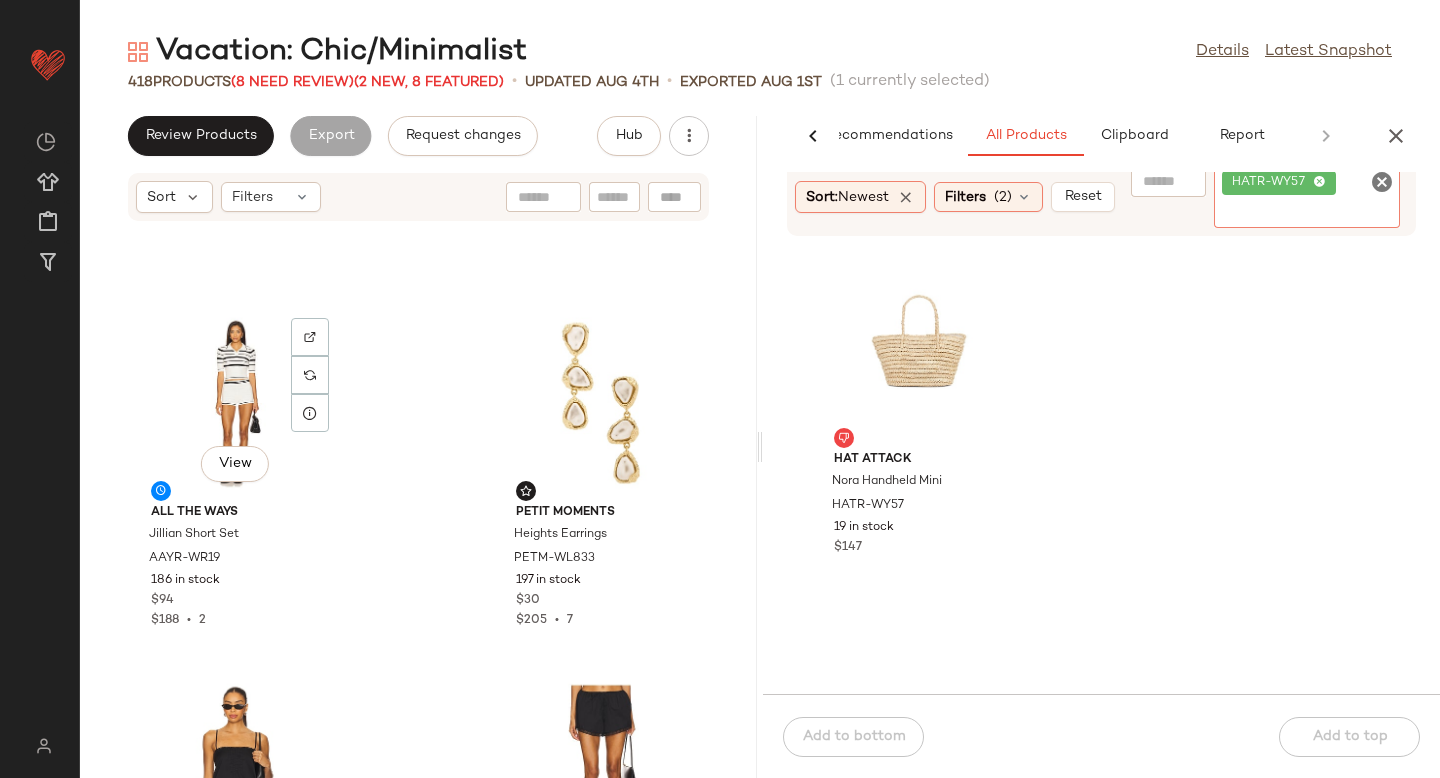 scroll, scrollTop: 363, scrollLeft: 0, axis: vertical 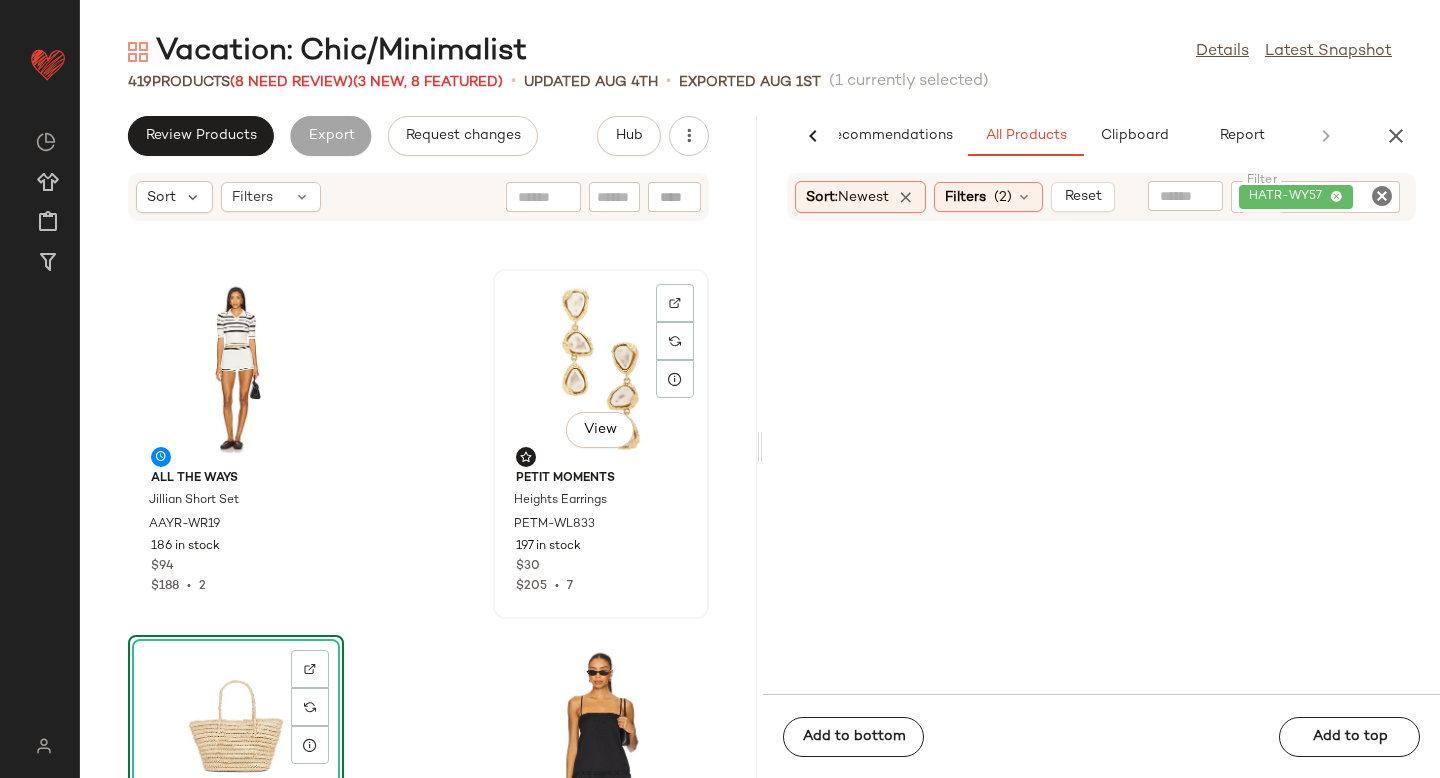 click on "View" 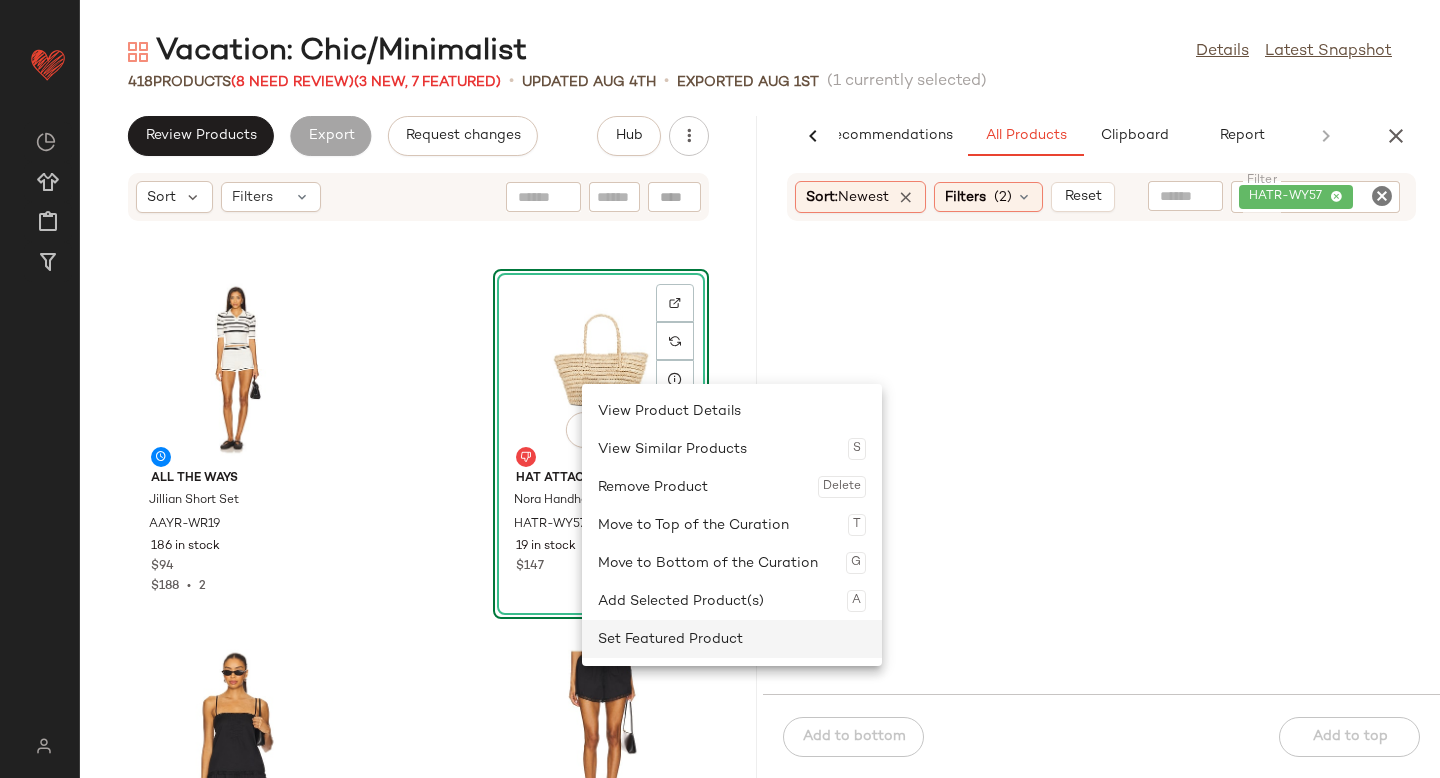 click on "Set Featured Product" 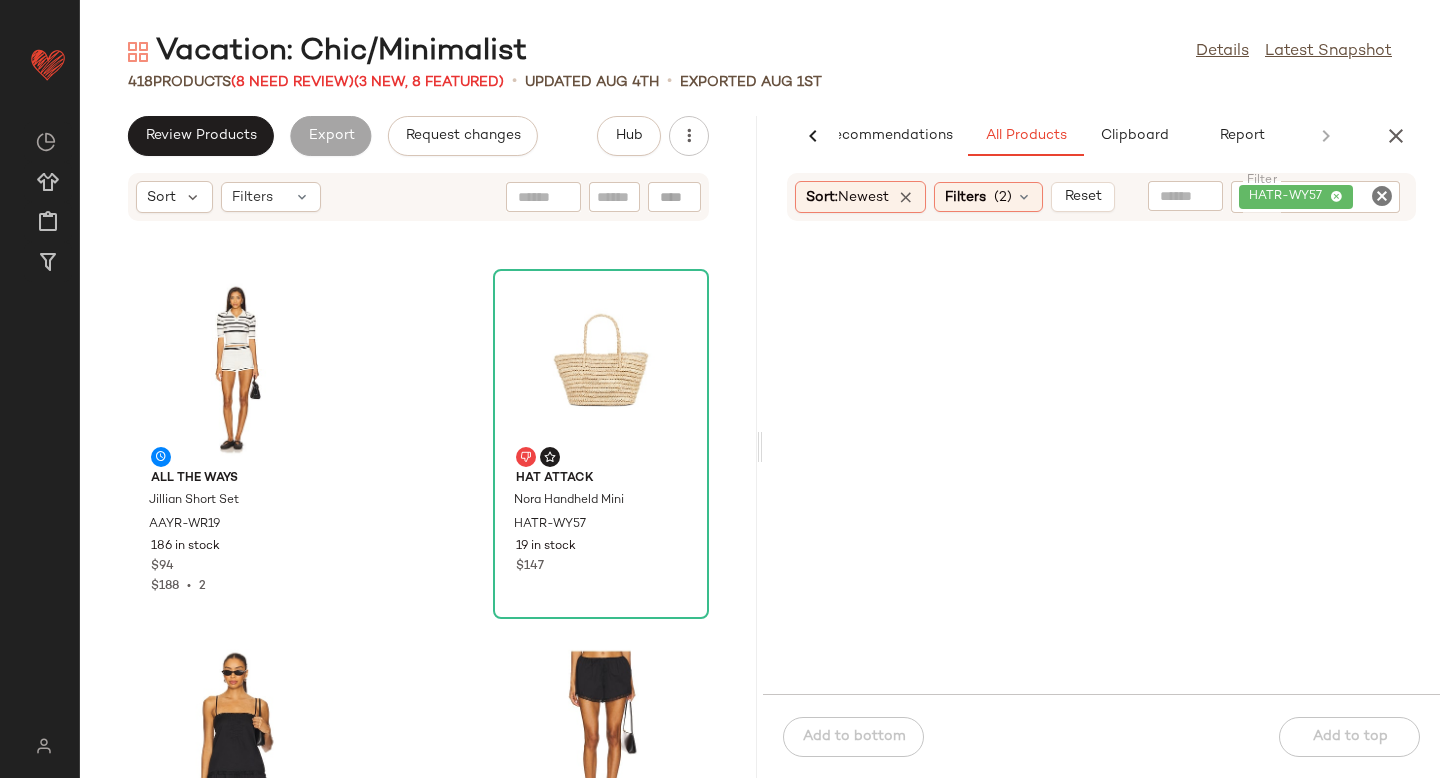 click on "HATR-WY57" 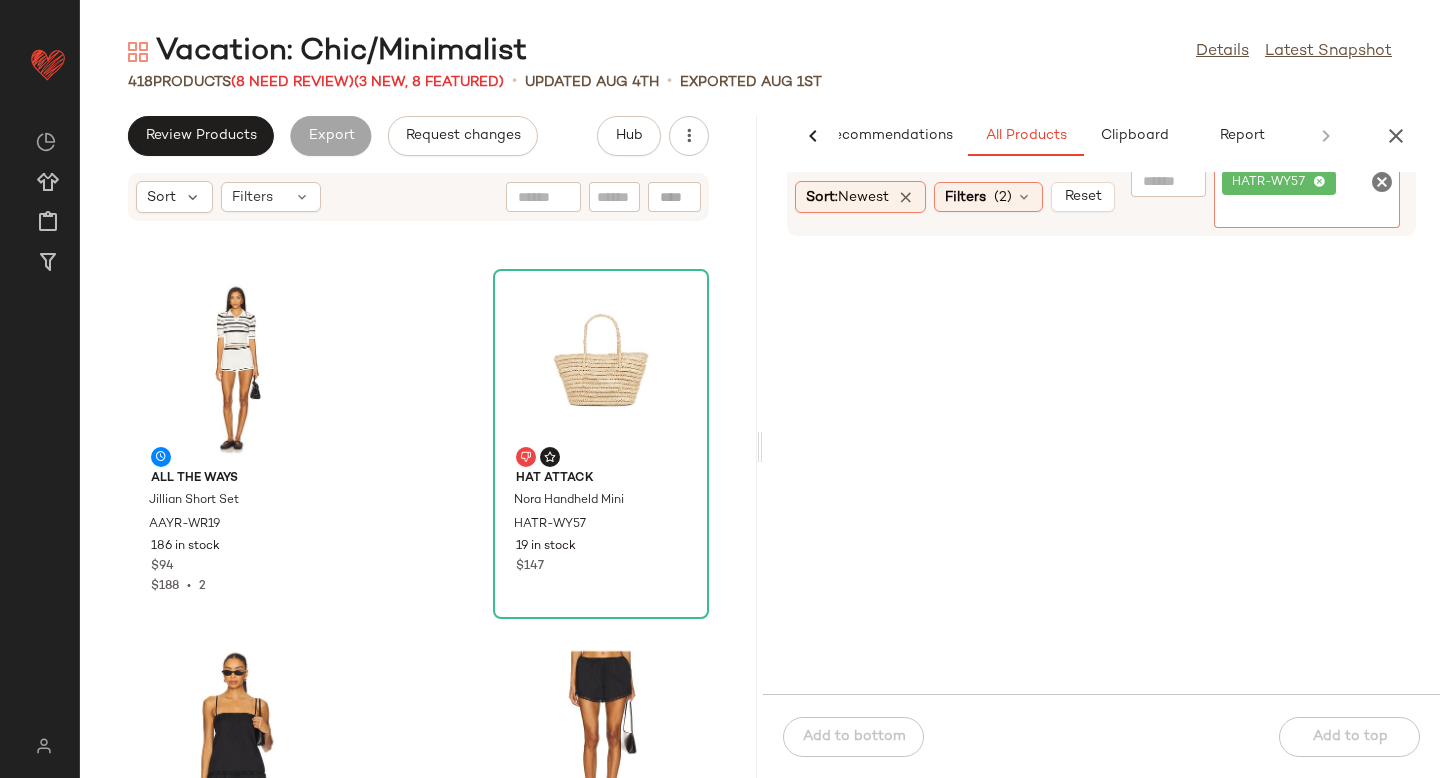 click 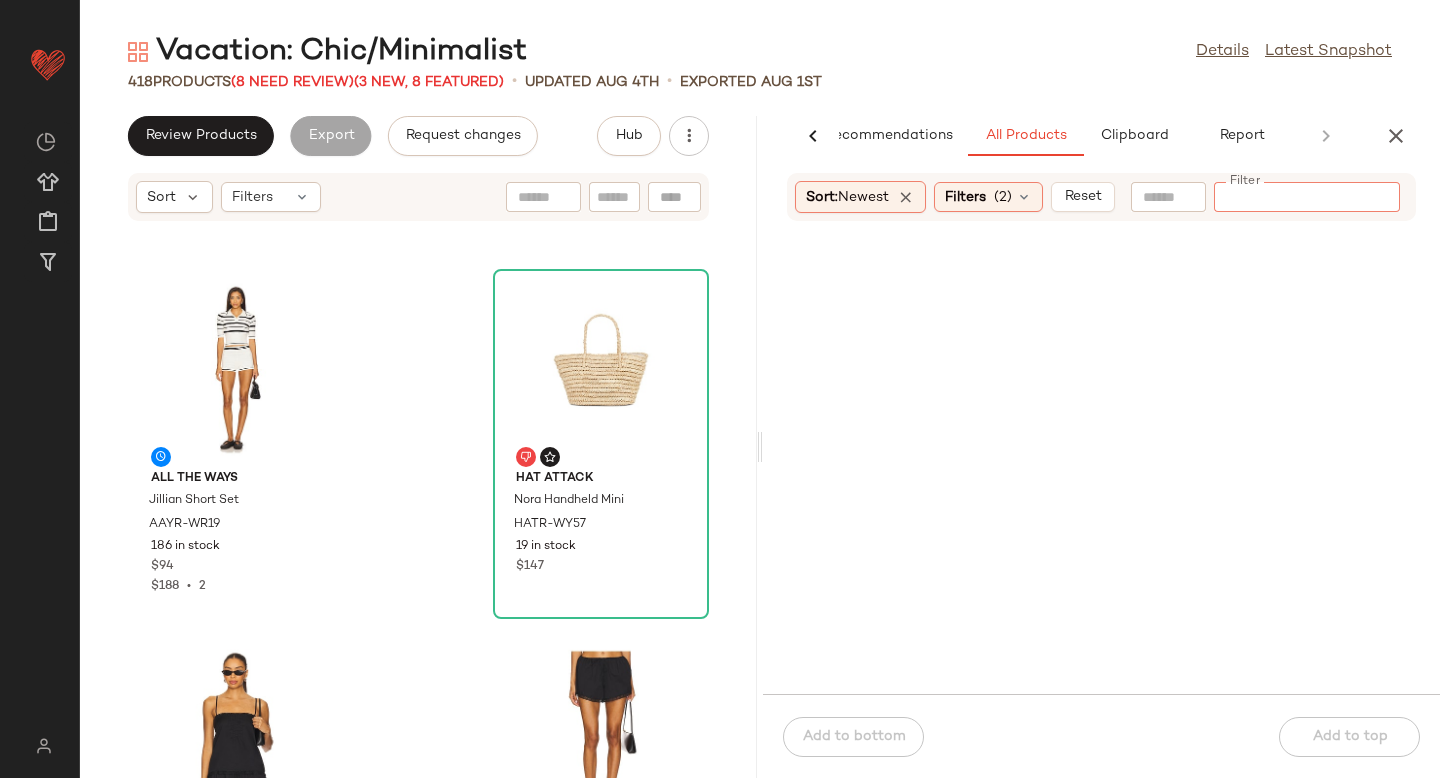 paste on "********" 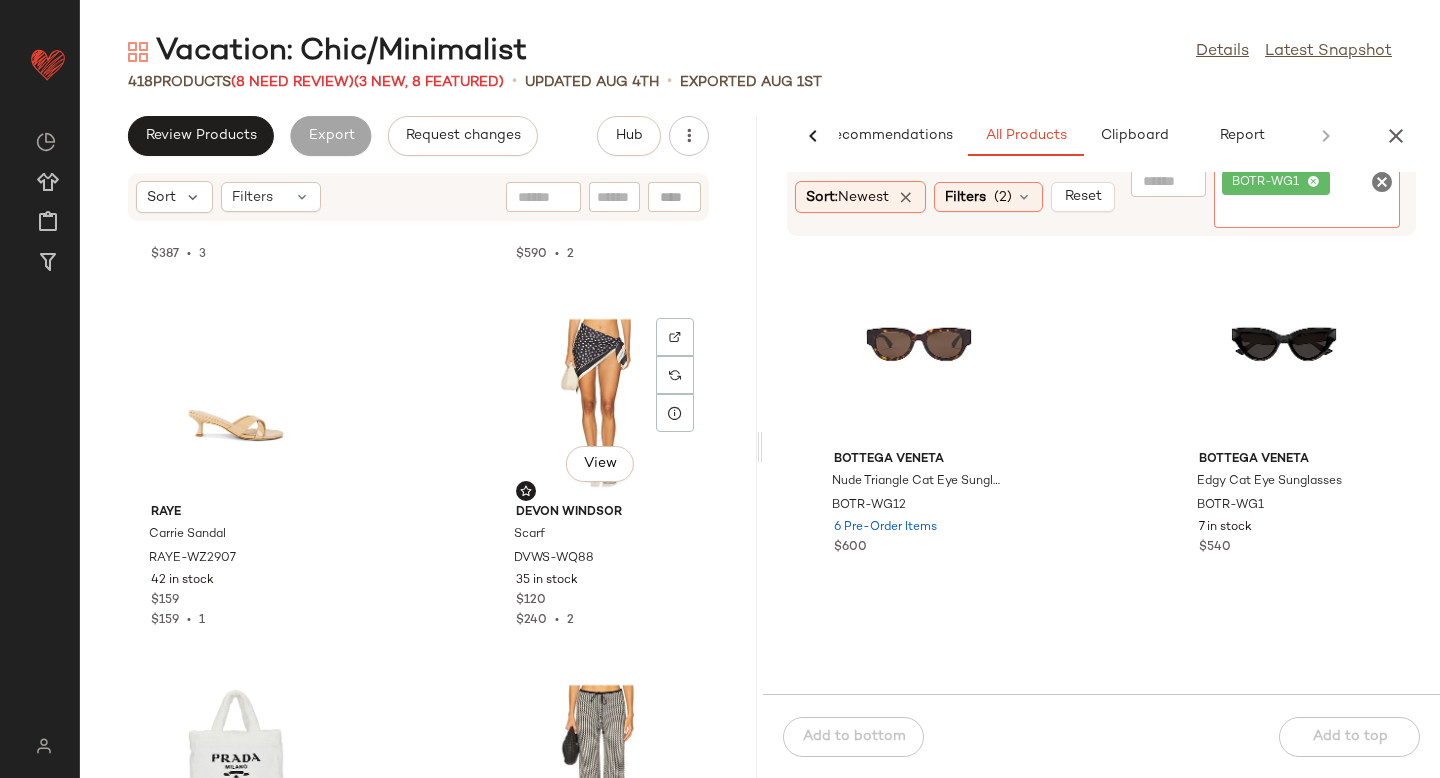 scroll, scrollTop: 1431, scrollLeft: 0, axis: vertical 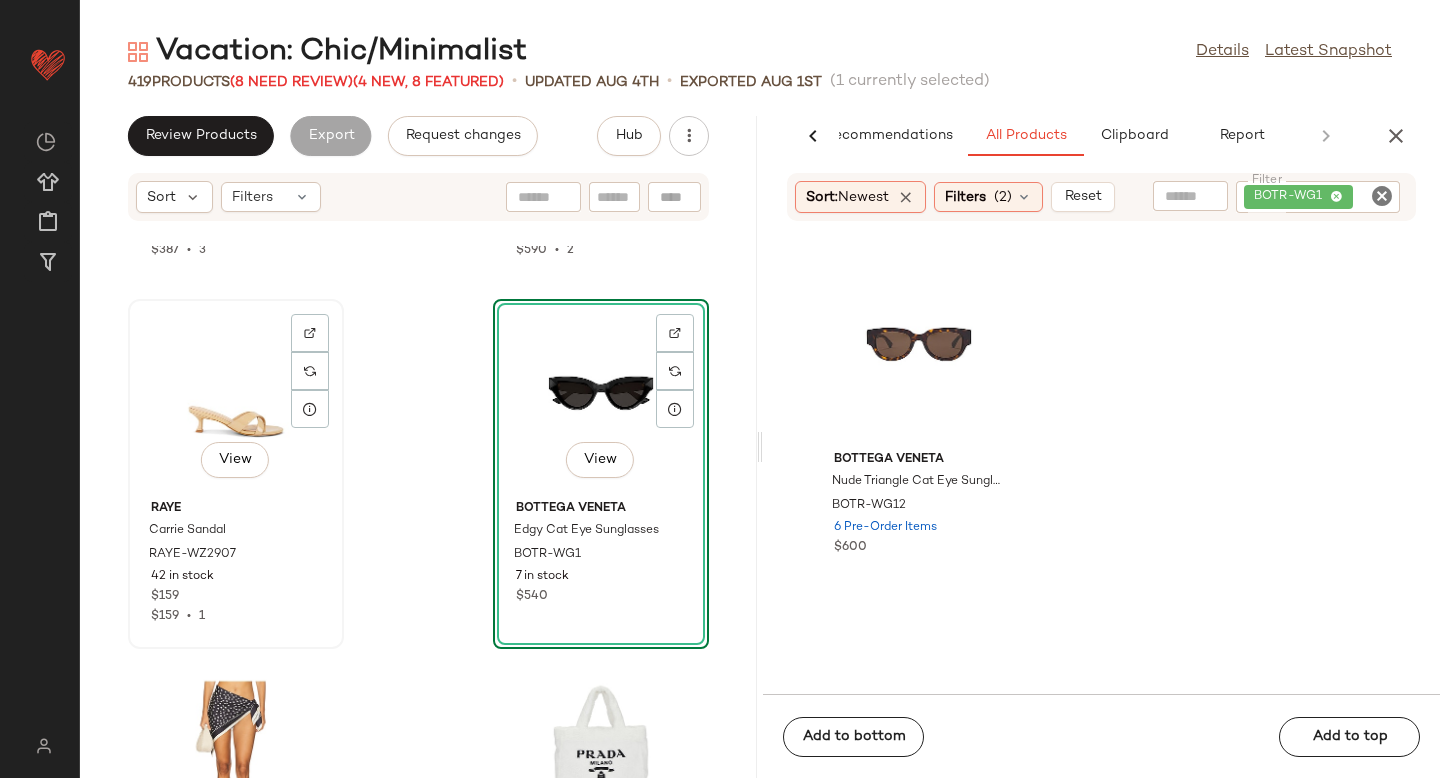 click on "View" 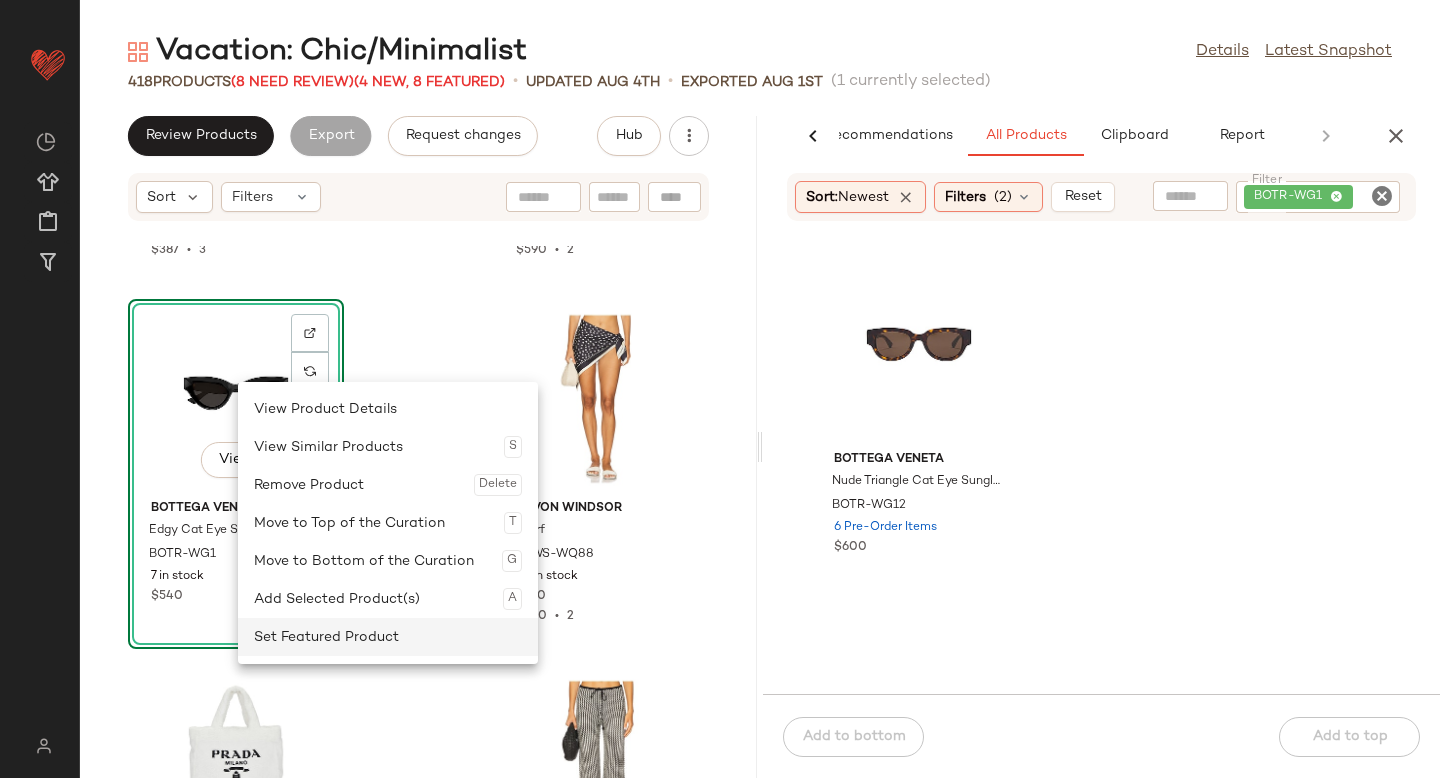 click on "Set Featured Product" 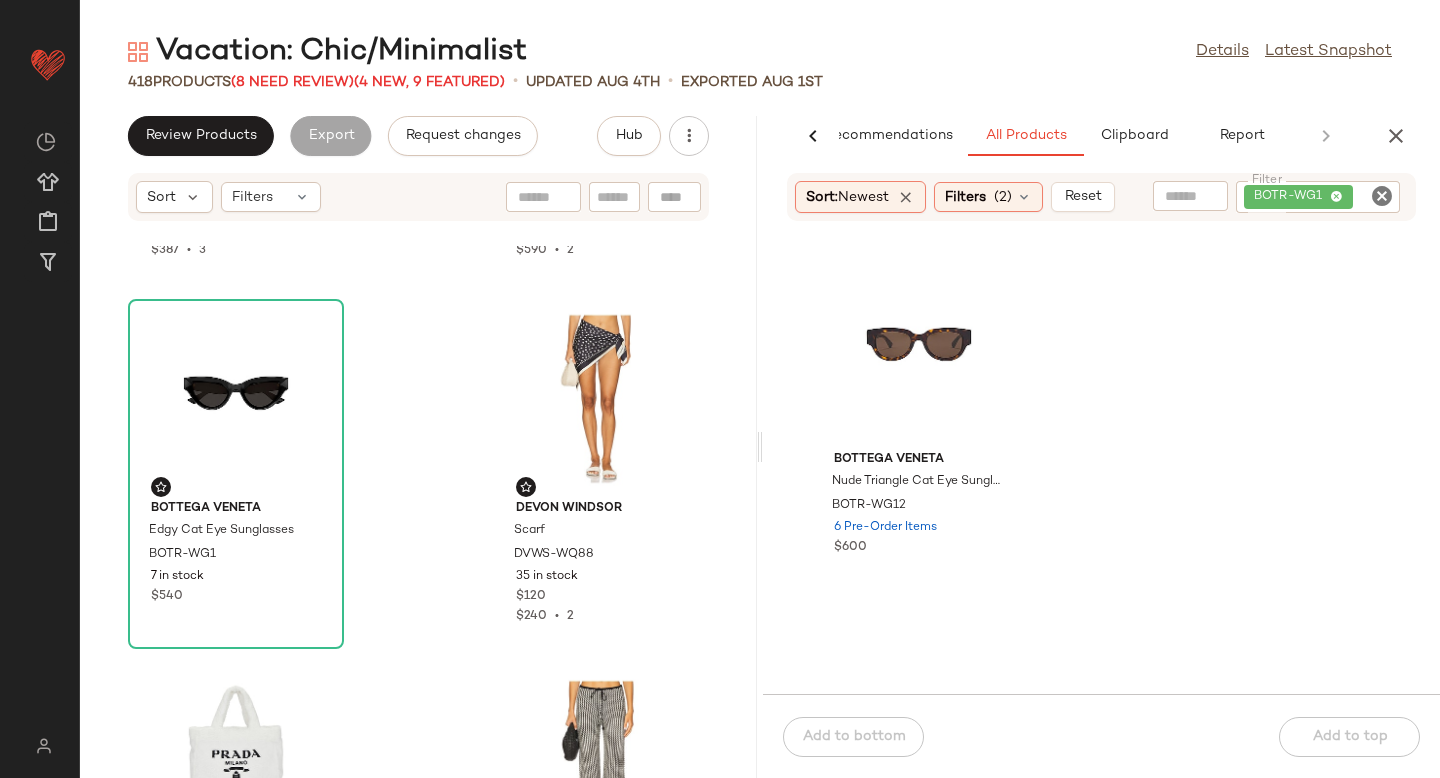 click 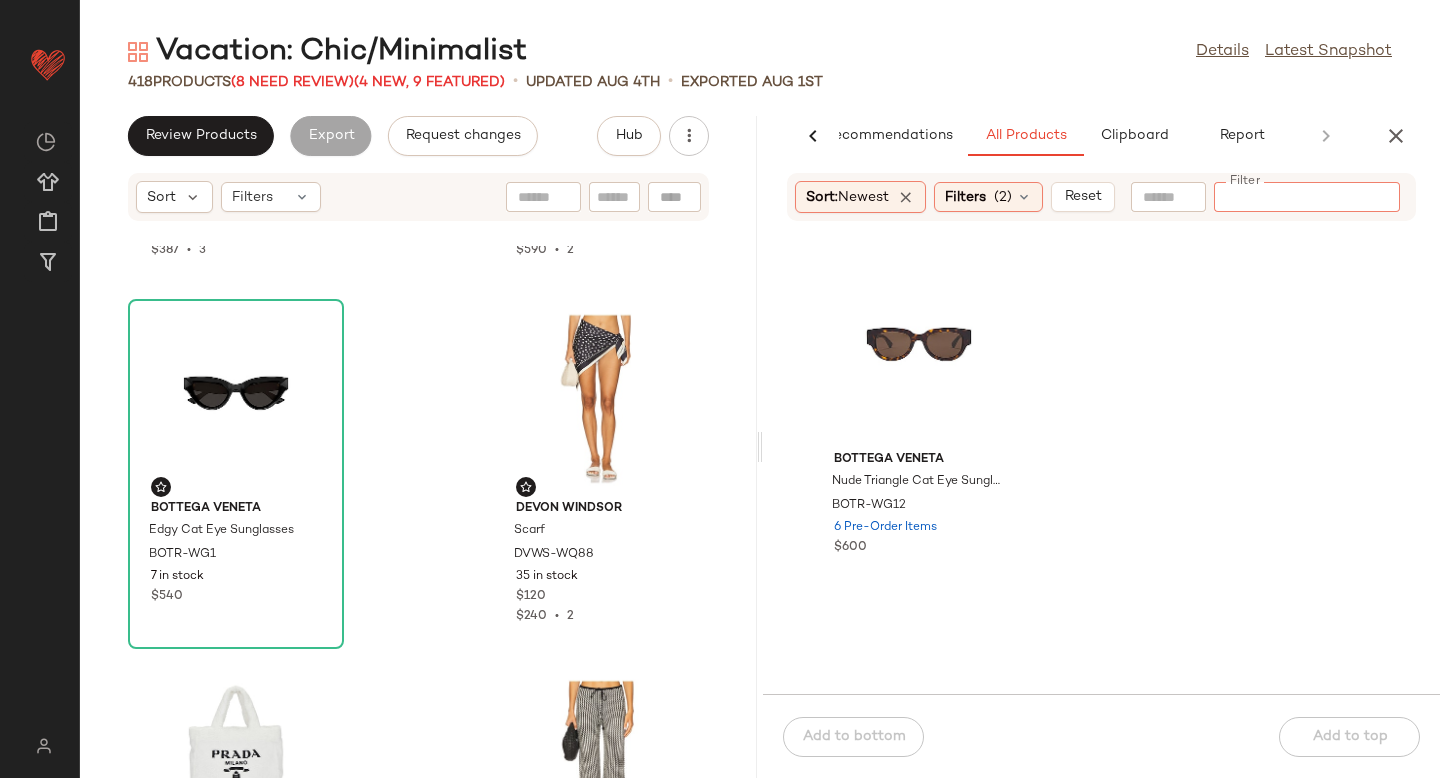 paste on "*********" 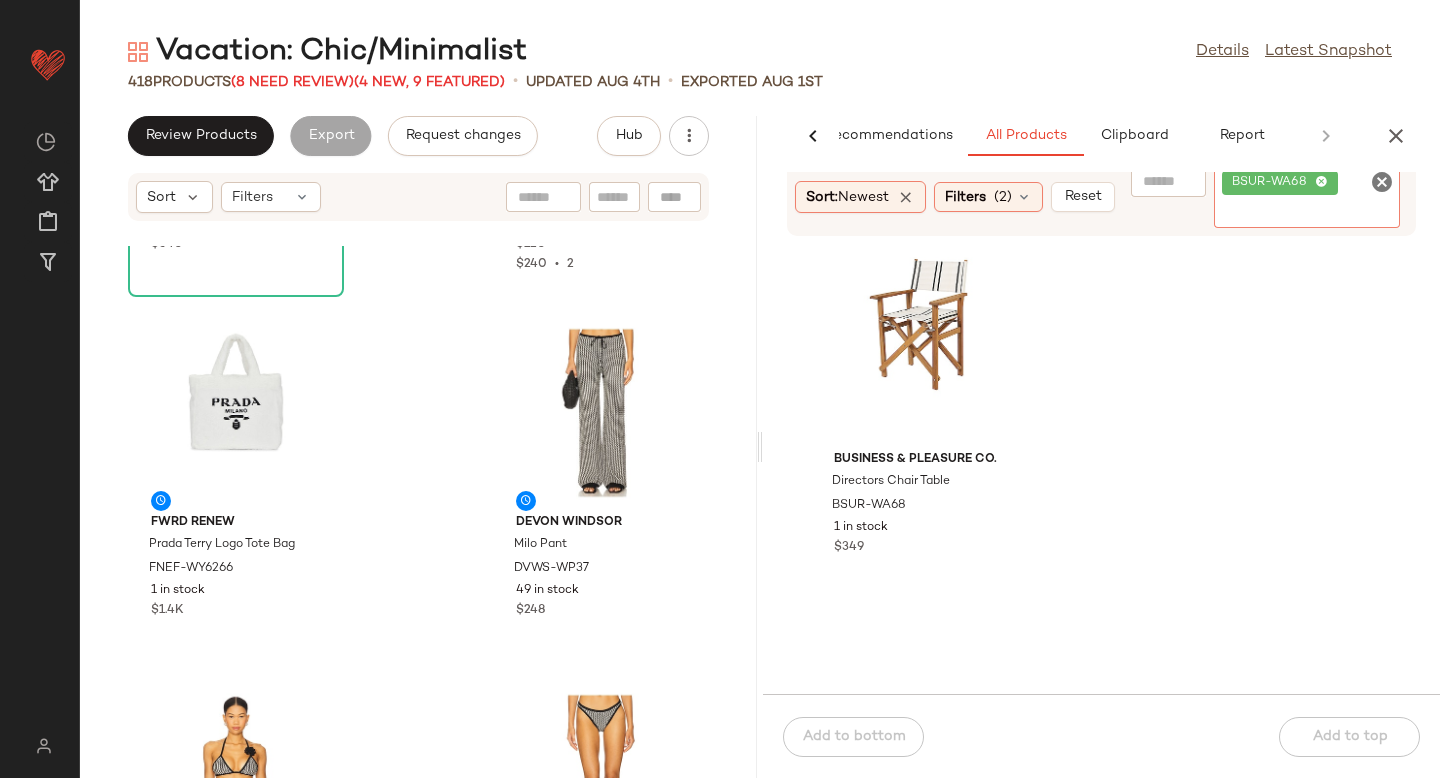 scroll, scrollTop: 1811, scrollLeft: 0, axis: vertical 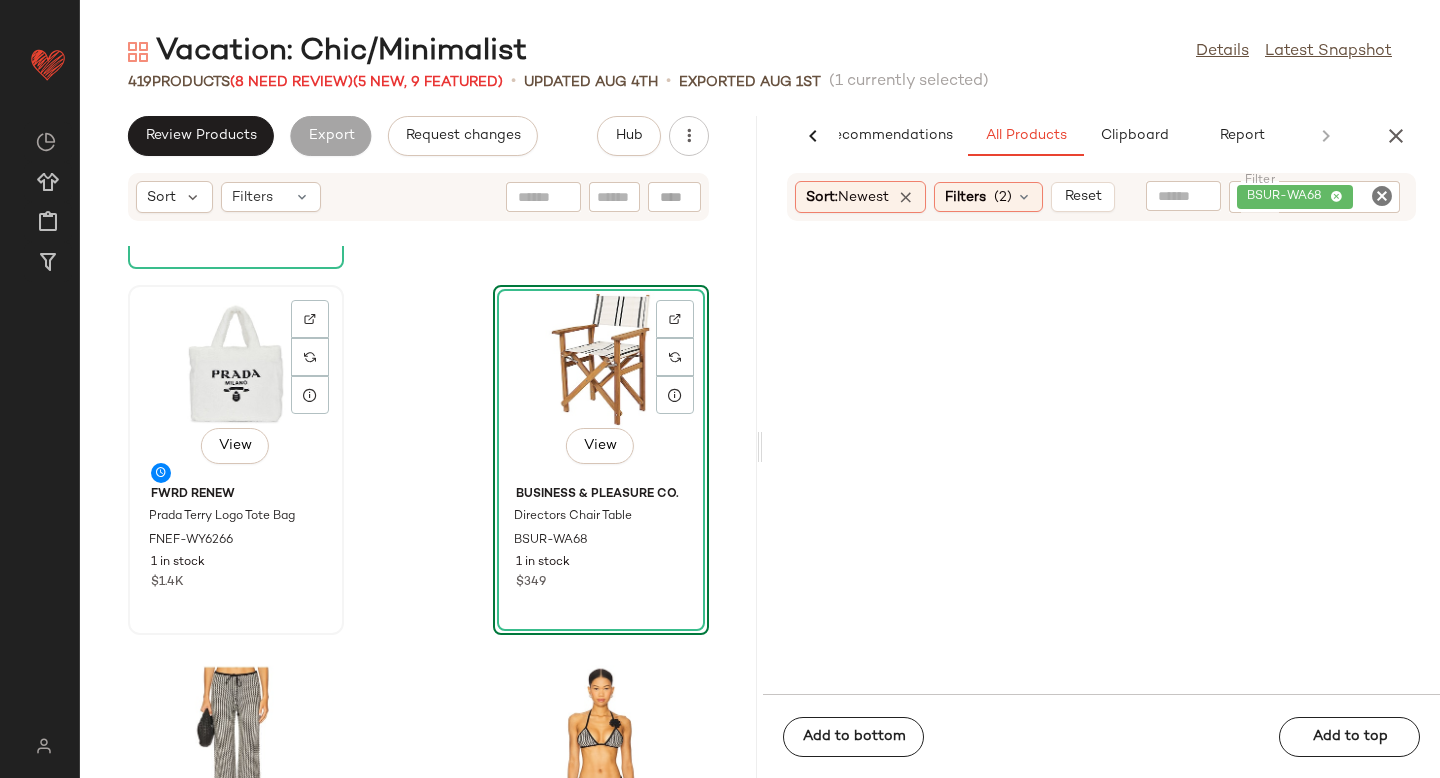 click on "View" 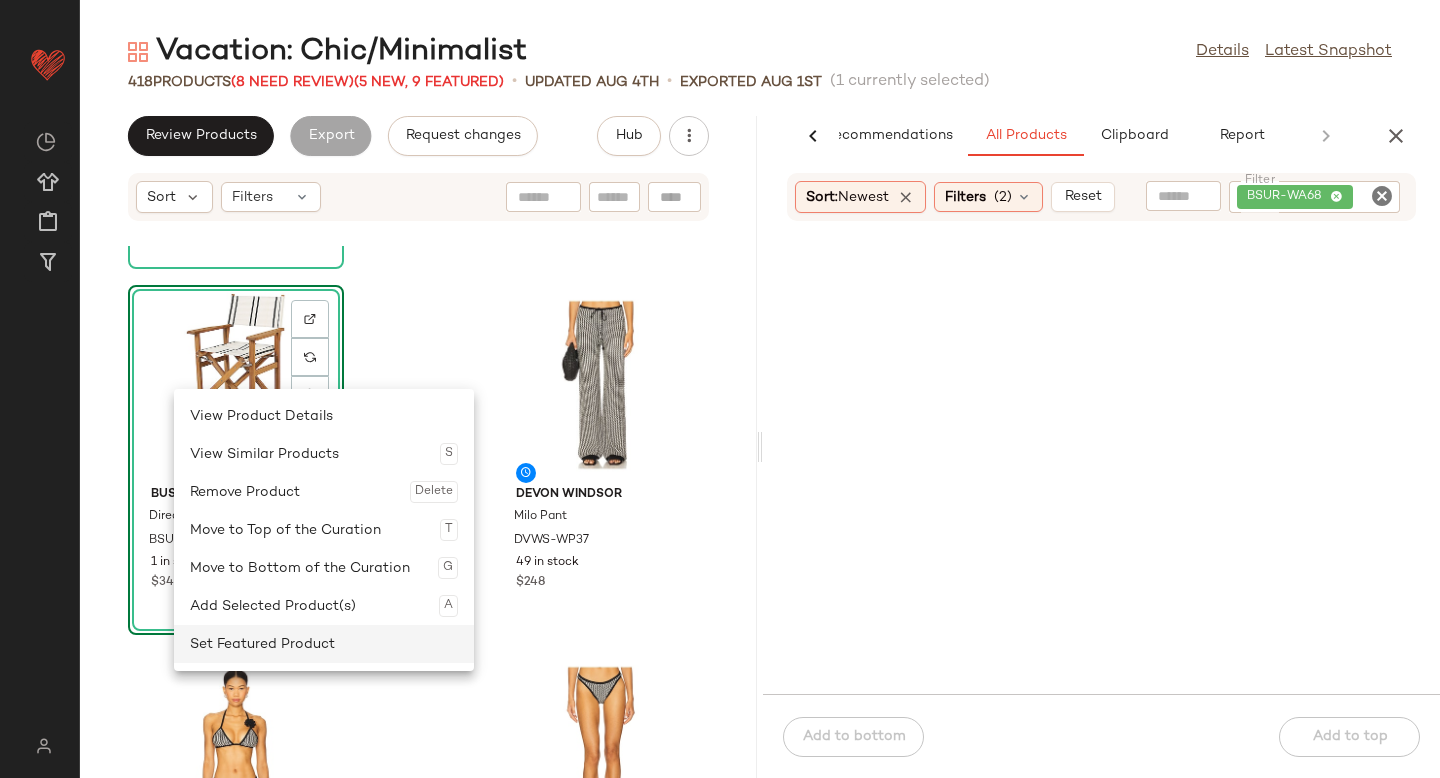 click on "Set Featured Product" 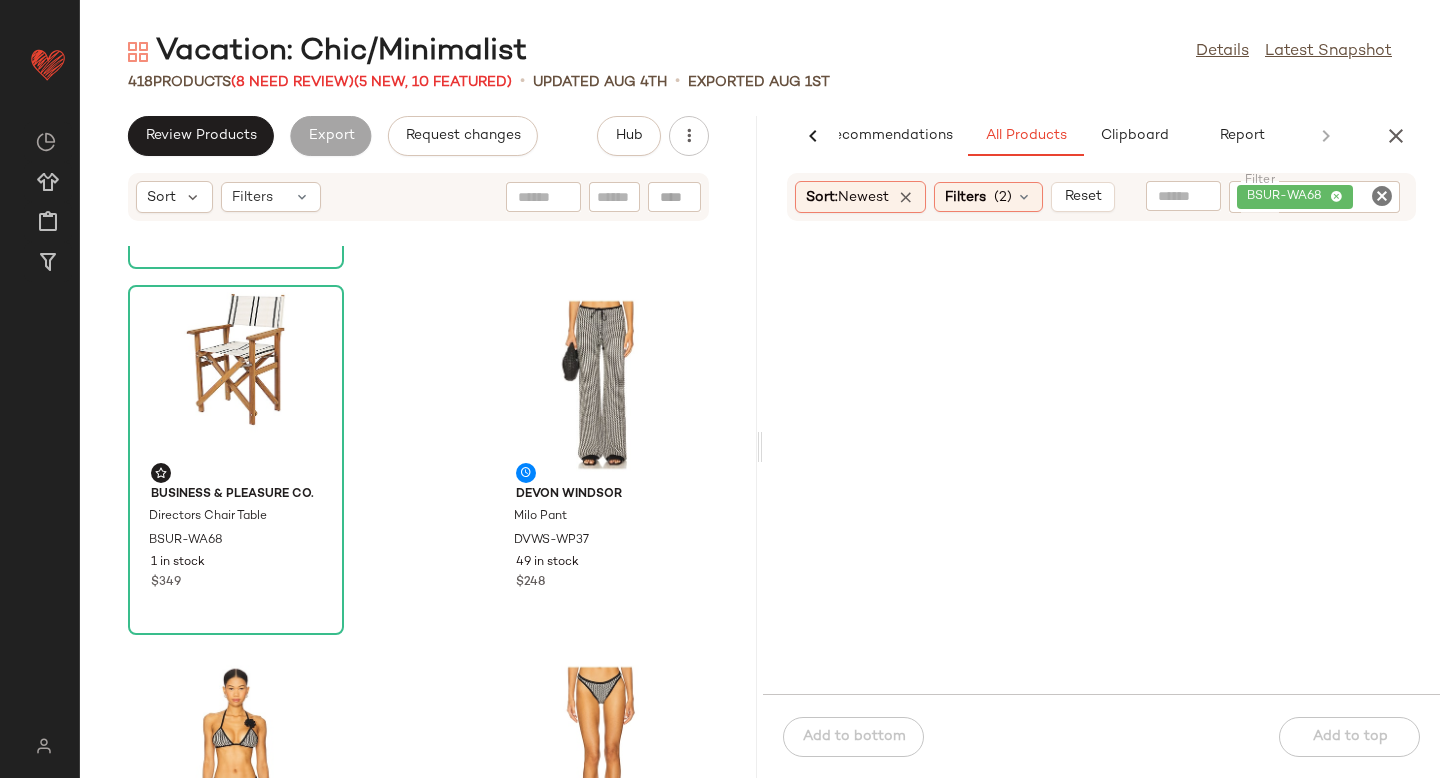 click 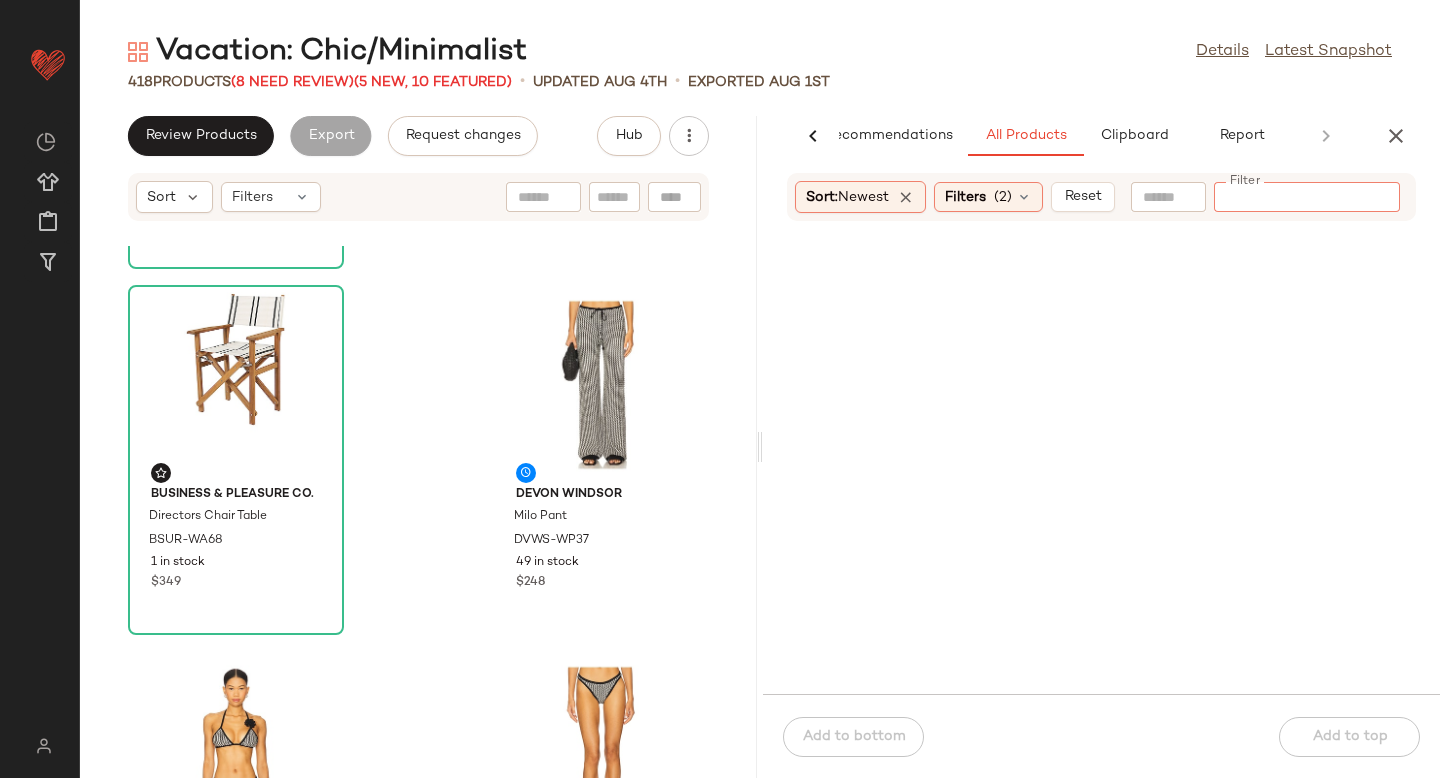 paste on "**********" 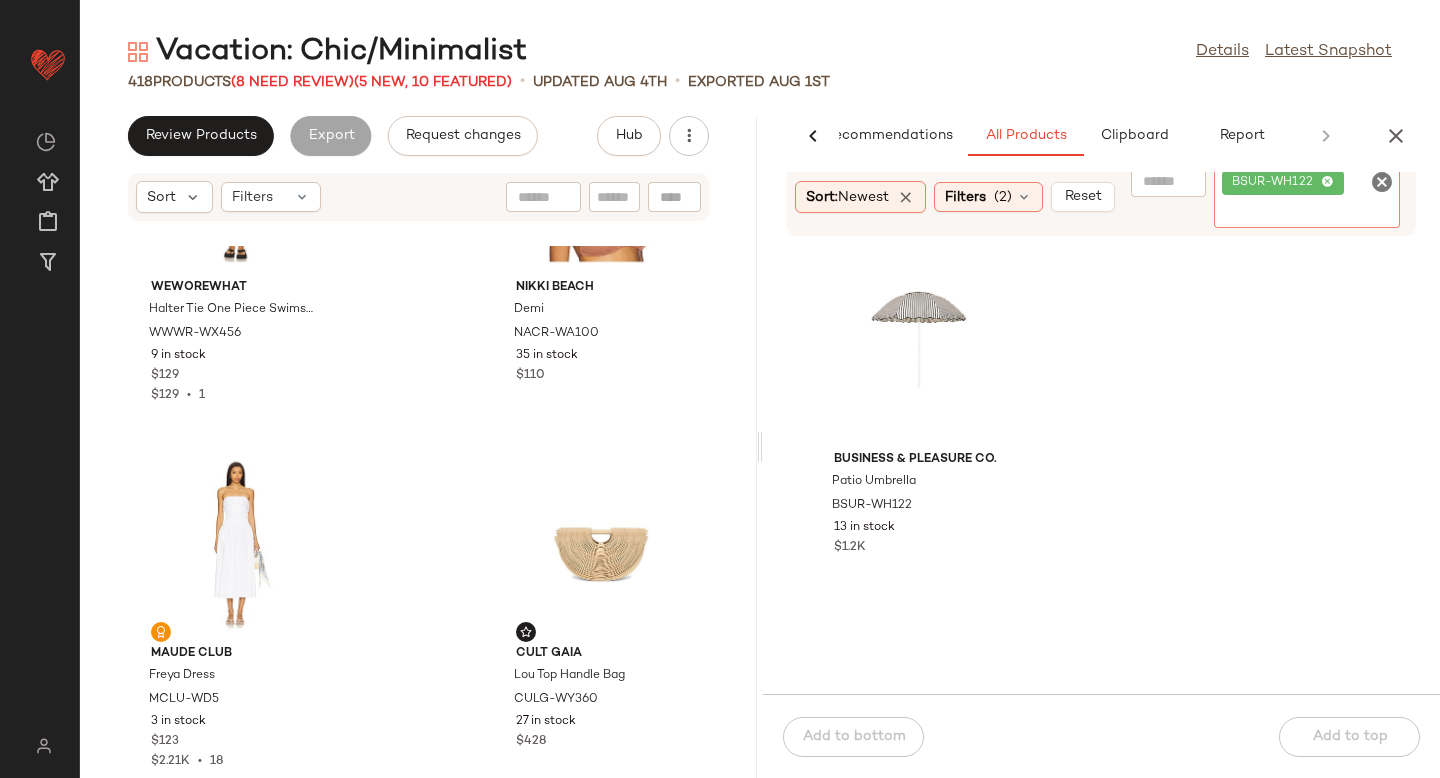 scroll, scrollTop: 3179, scrollLeft: 0, axis: vertical 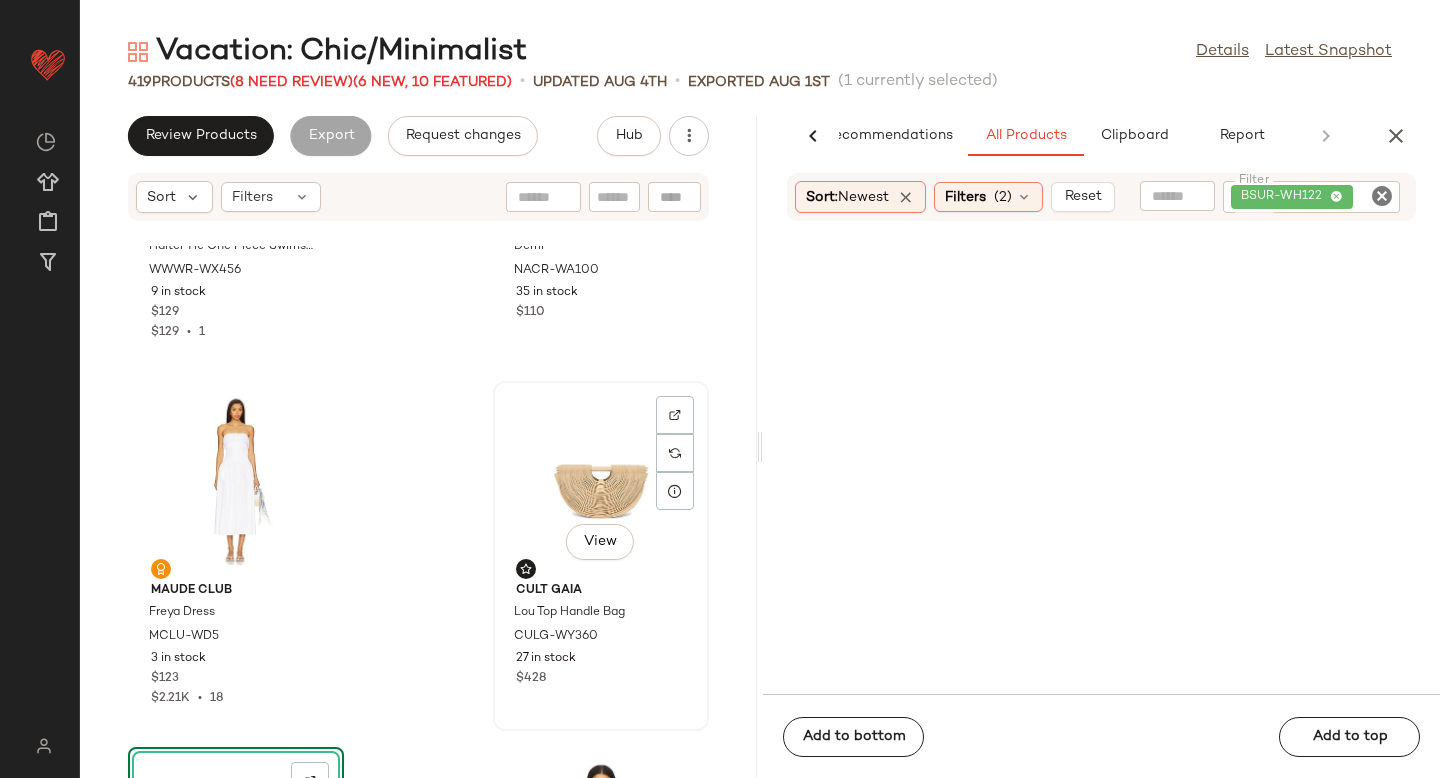 click on "View" 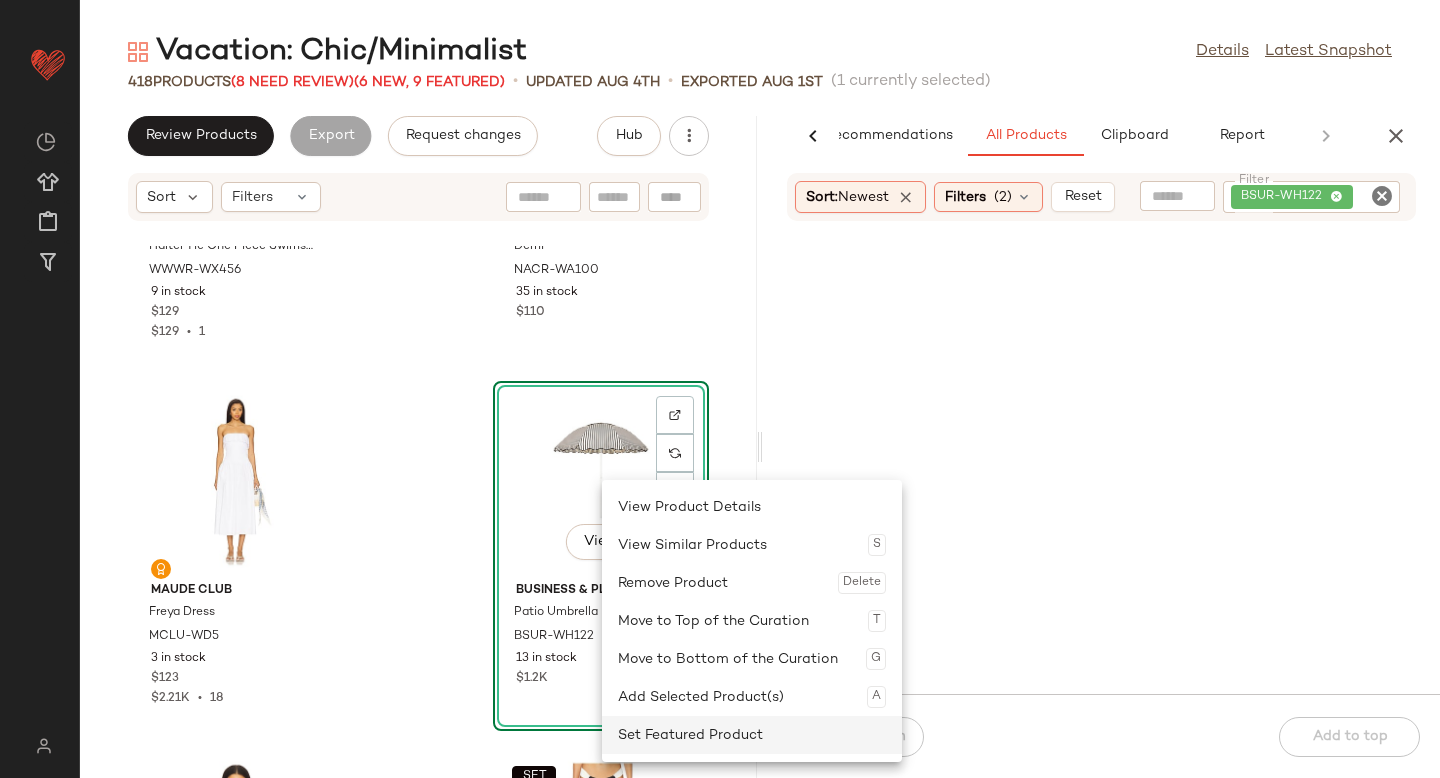 click on "Set Featured Product" 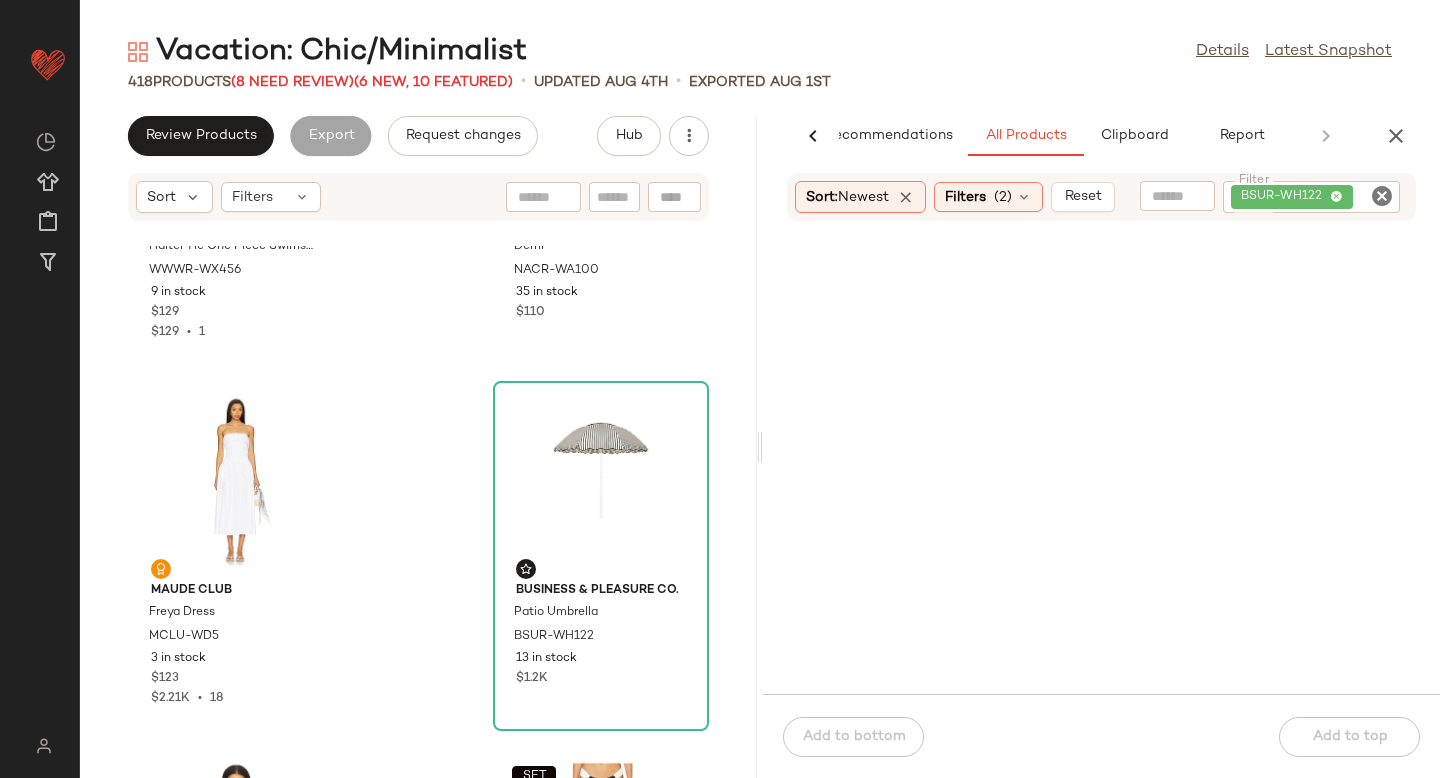 click 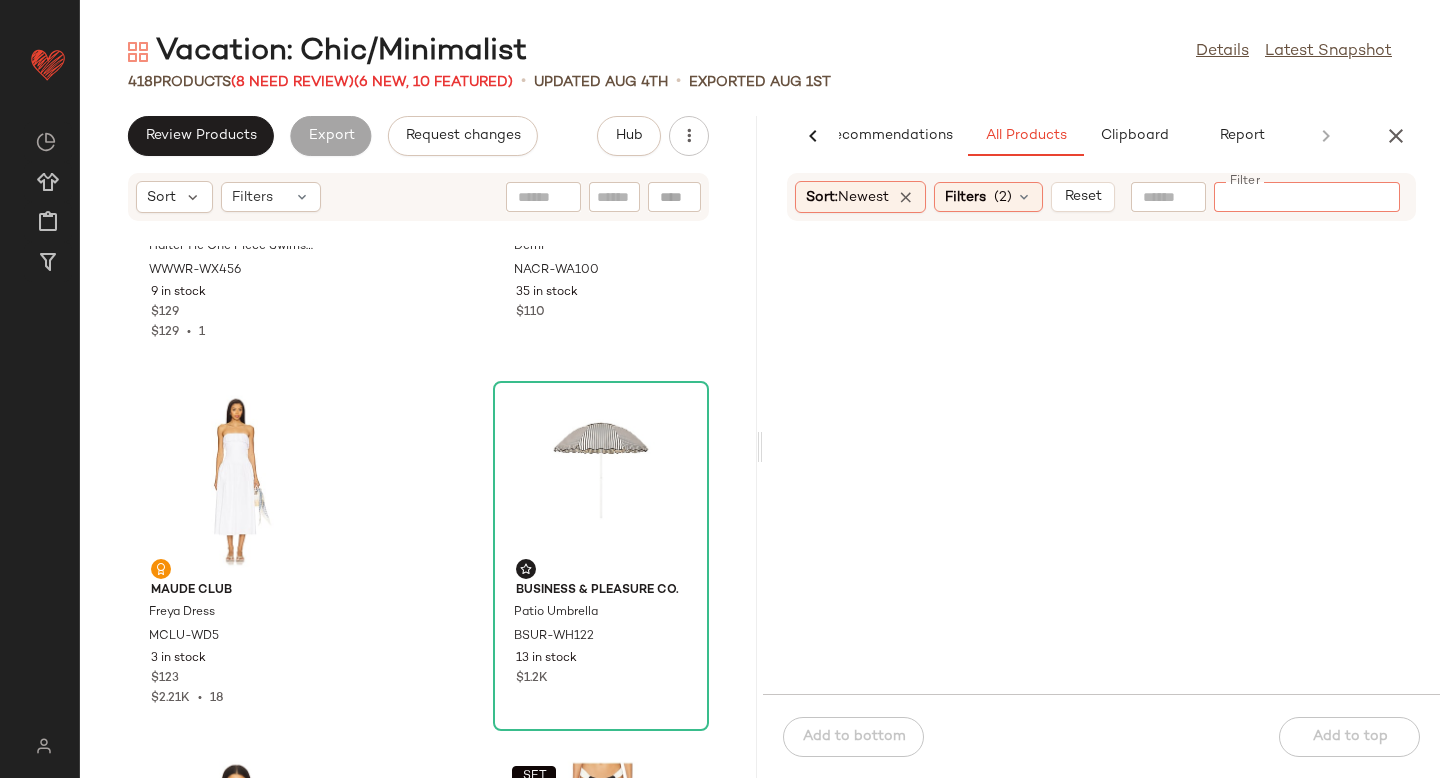 paste on "**********" 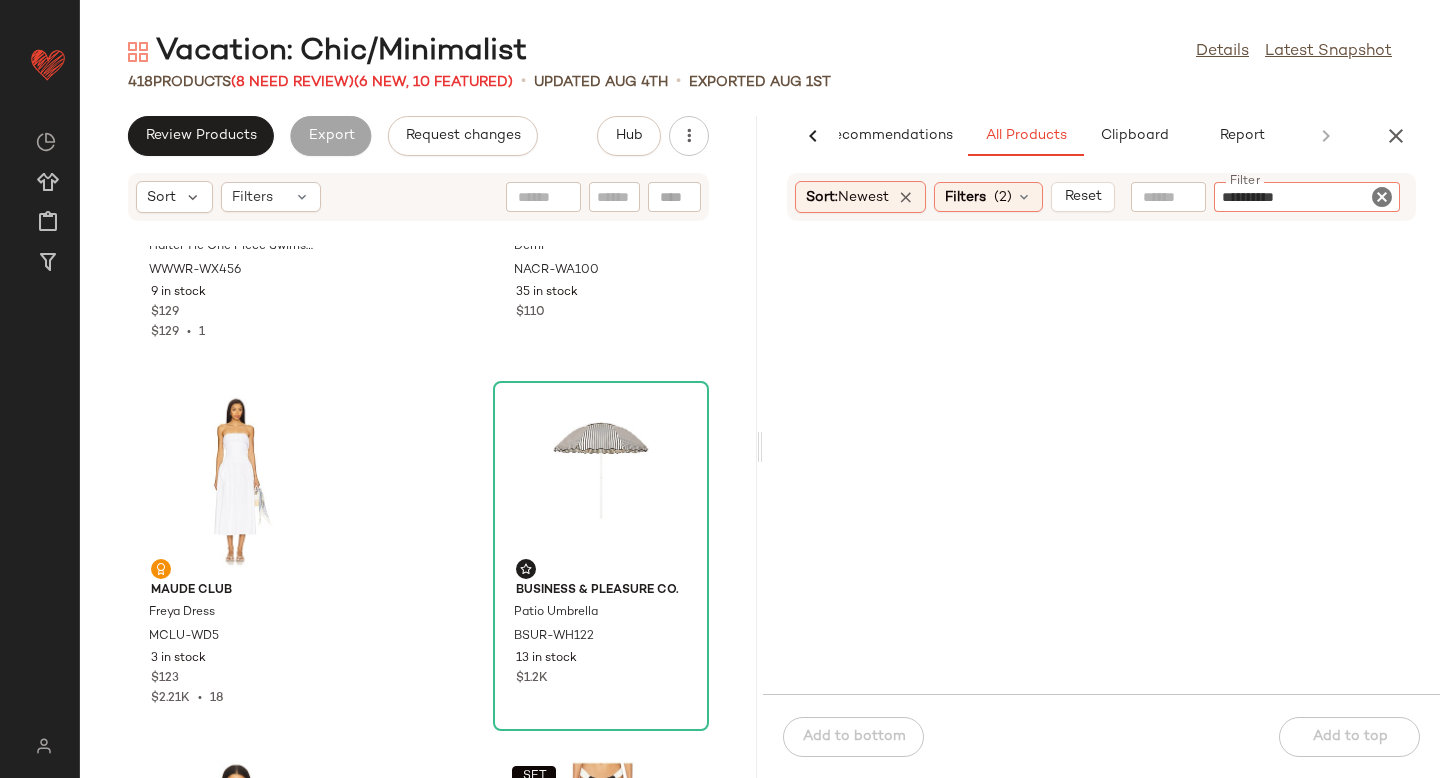type 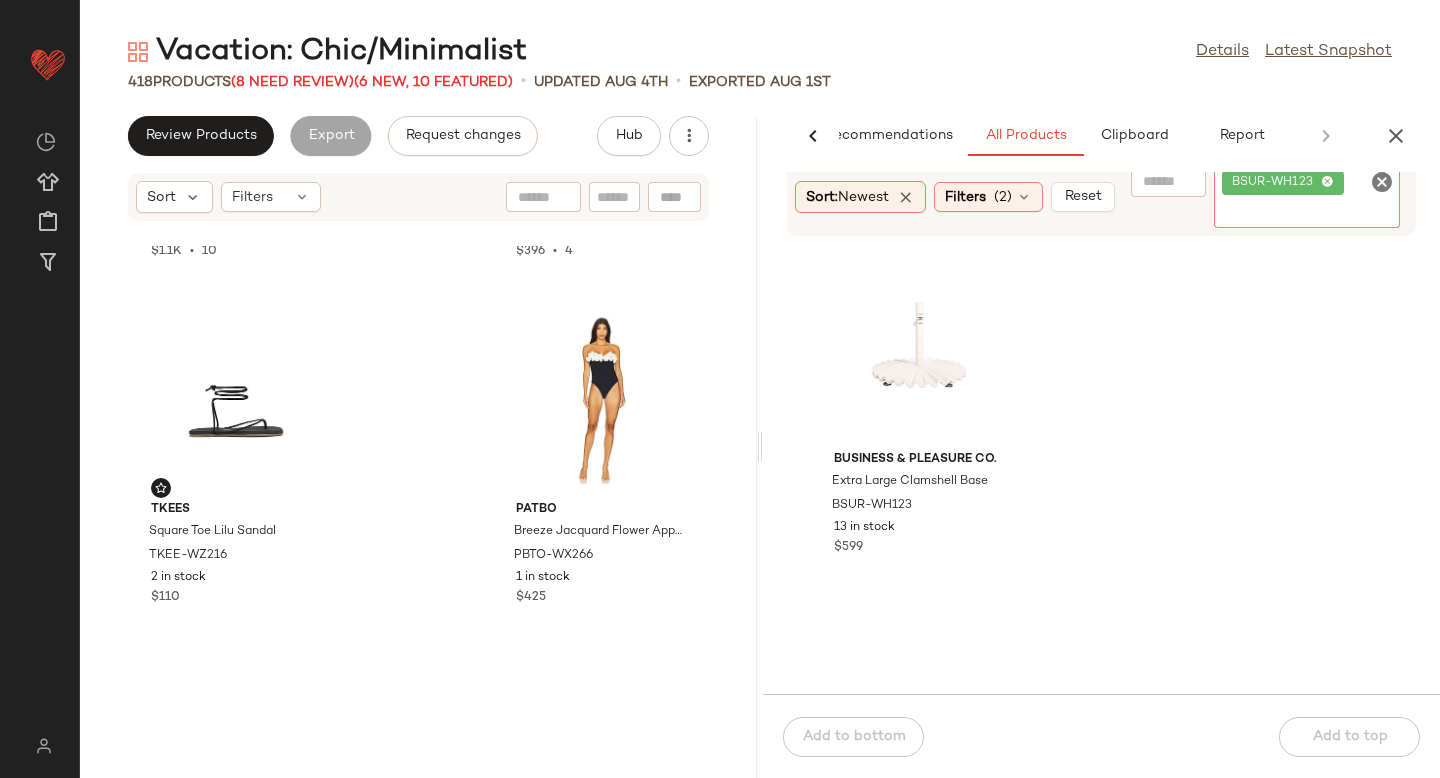 scroll, scrollTop: 4404, scrollLeft: 0, axis: vertical 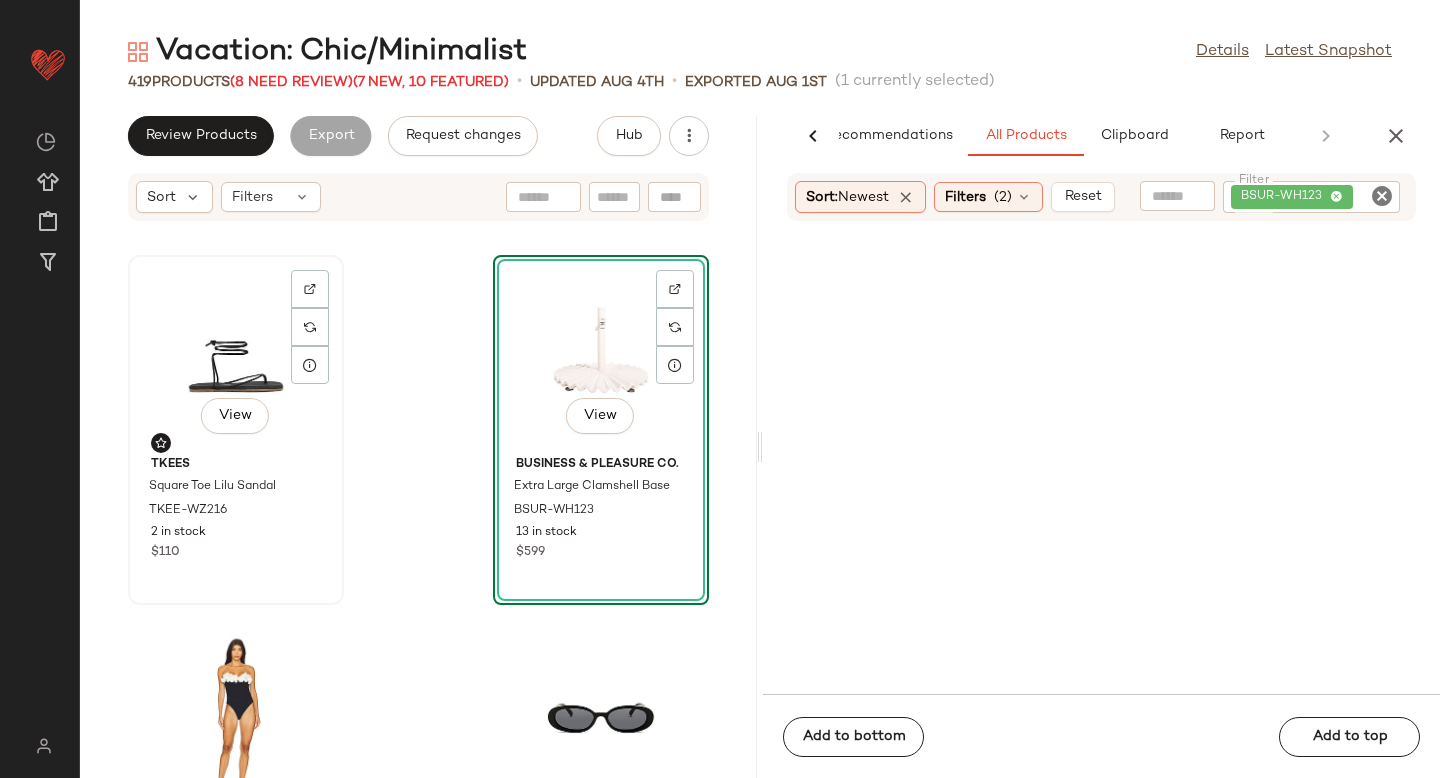click on "View" 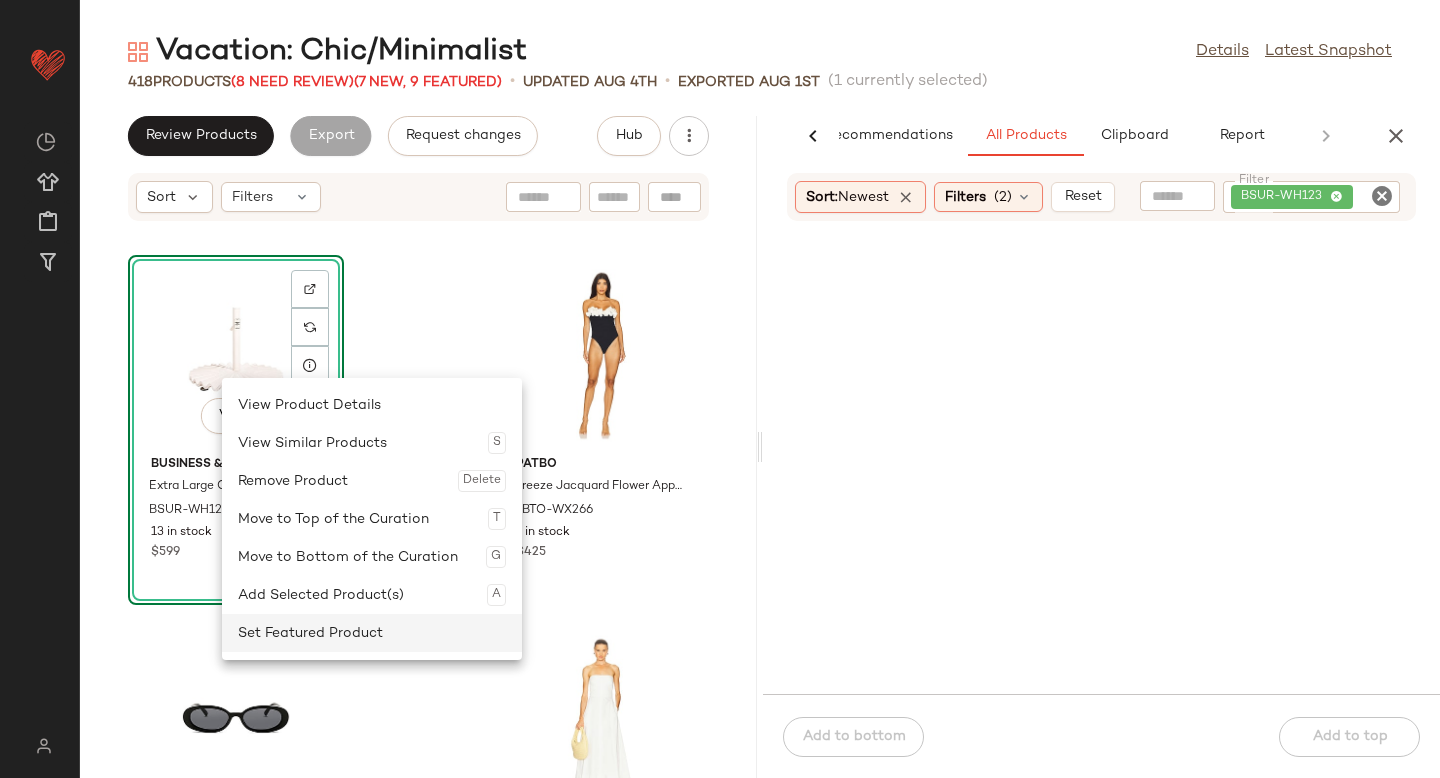 click on "Set Featured Product" 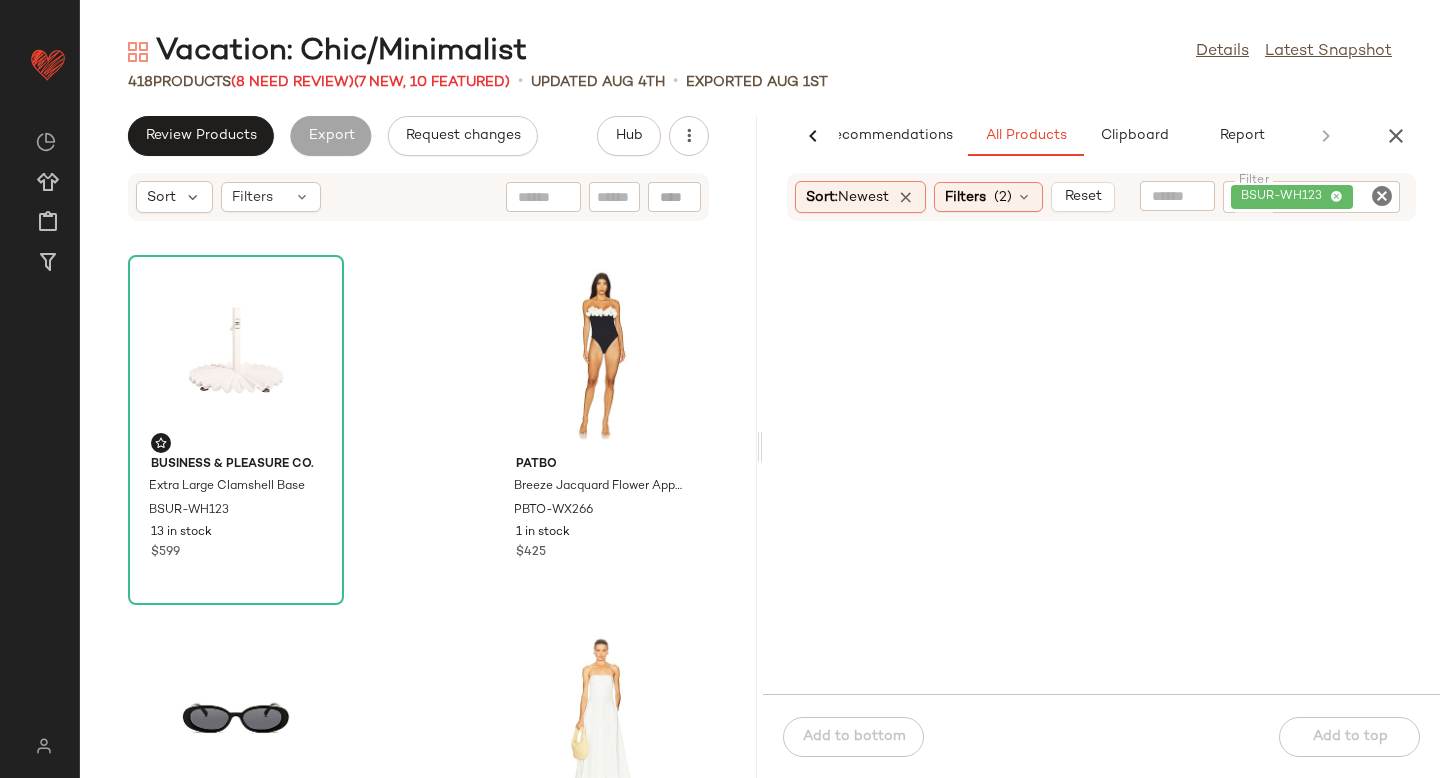 scroll, scrollTop: 0, scrollLeft: 0, axis: both 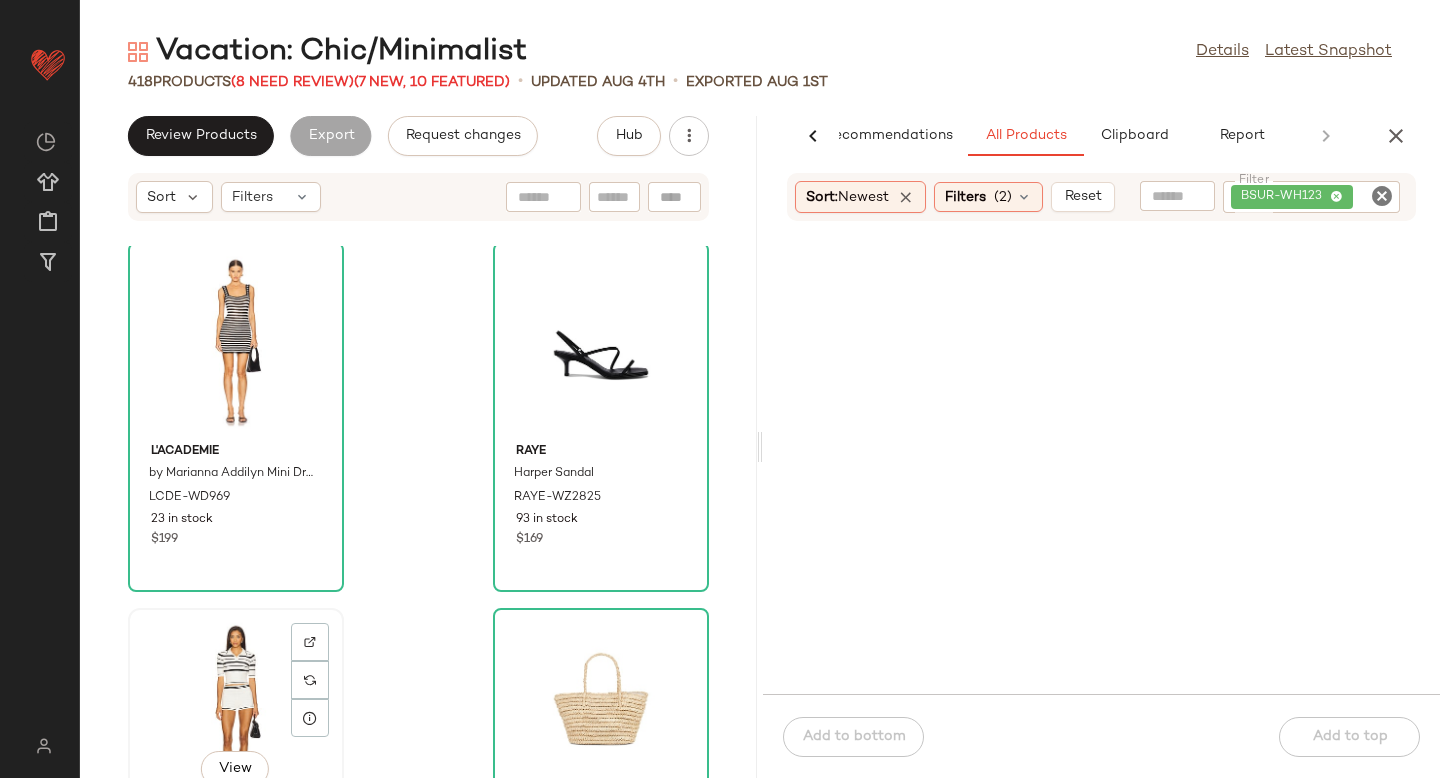 click on "View" 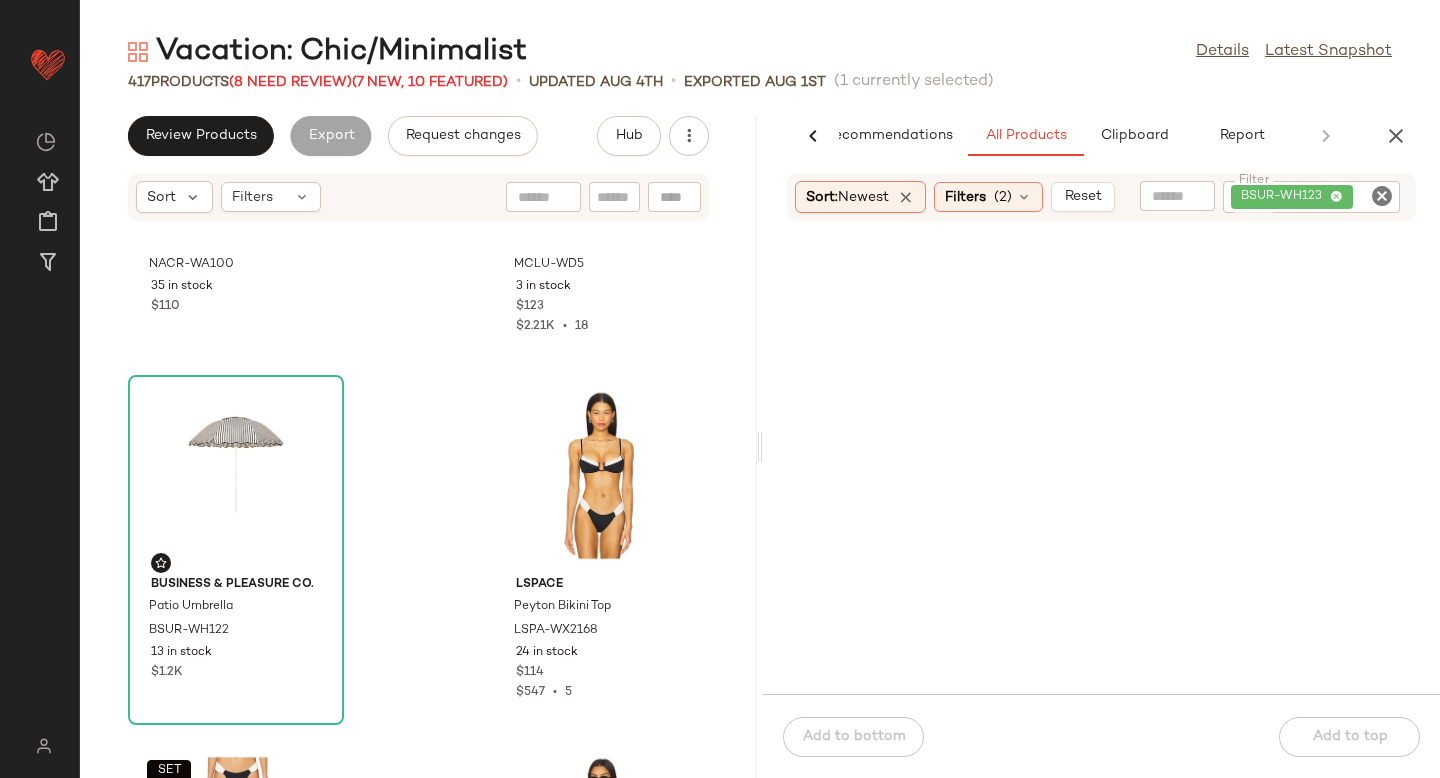 scroll, scrollTop: 3192, scrollLeft: 0, axis: vertical 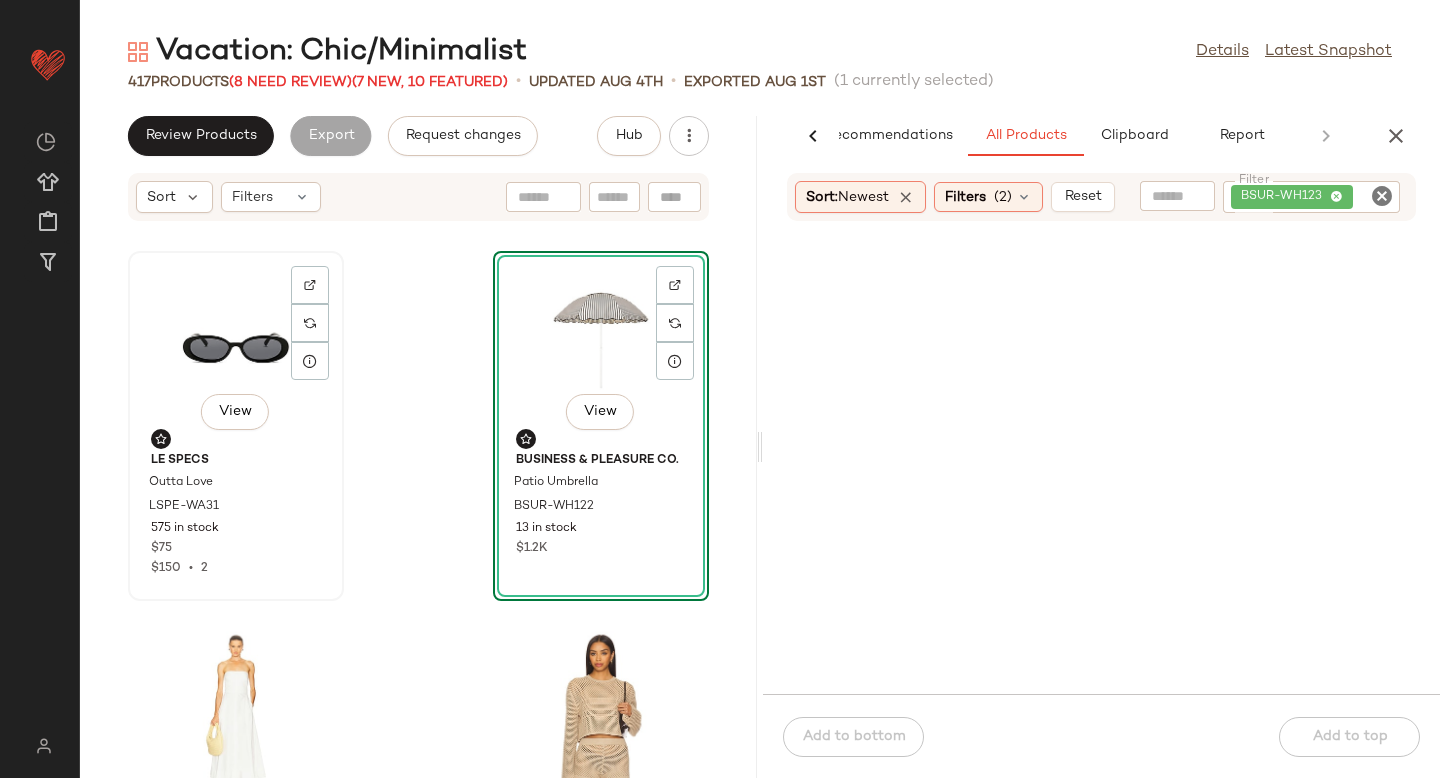 click on "View" 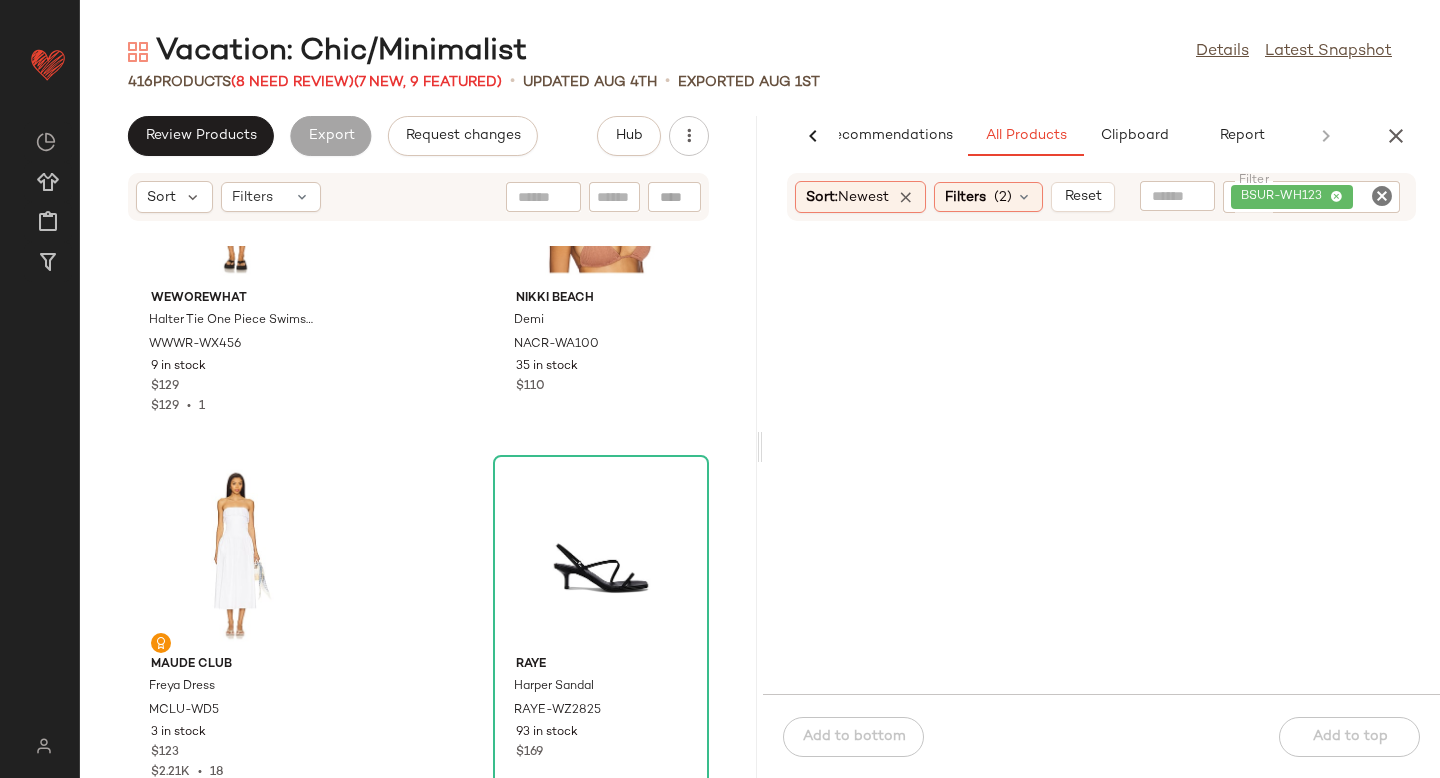 scroll, scrollTop: 2738, scrollLeft: 0, axis: vertical 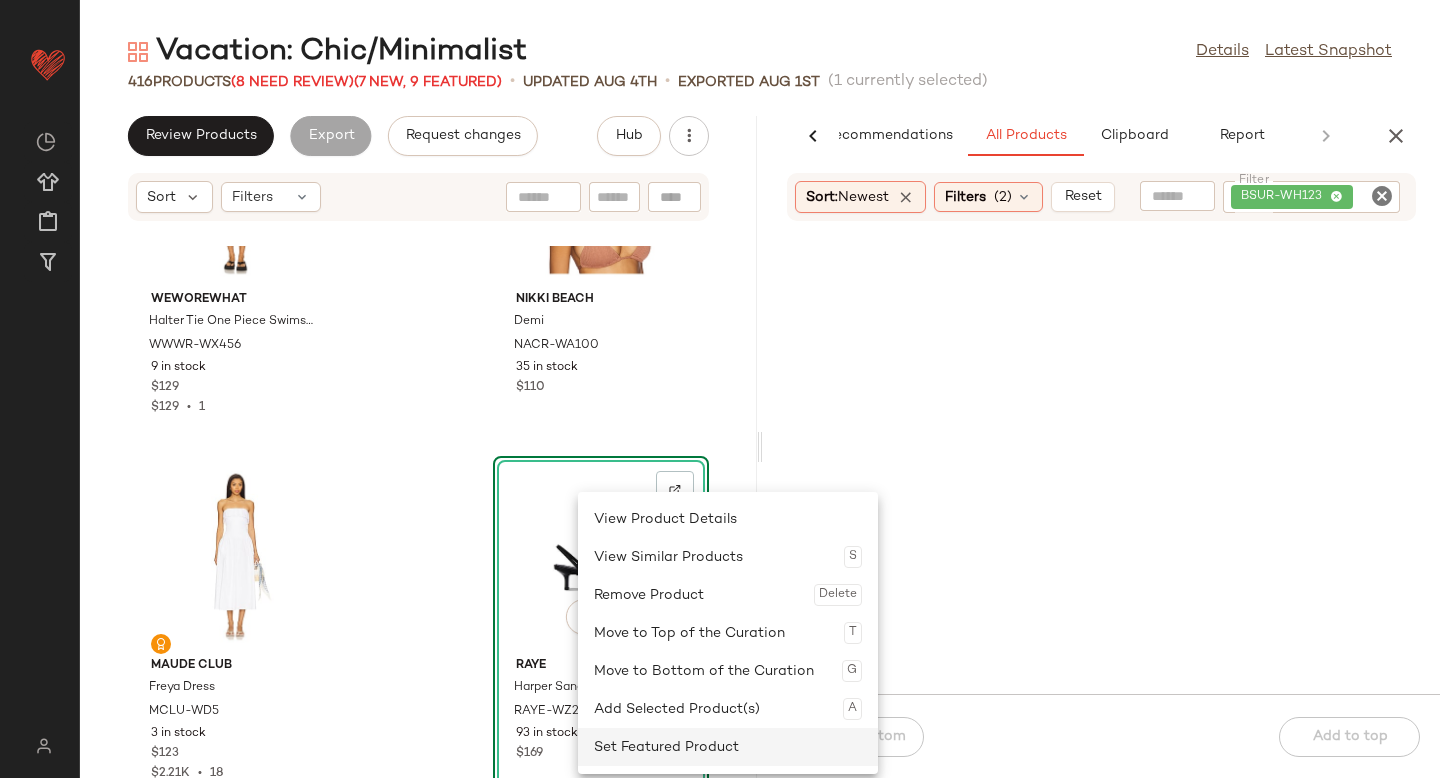 click on "Set Featured Product" 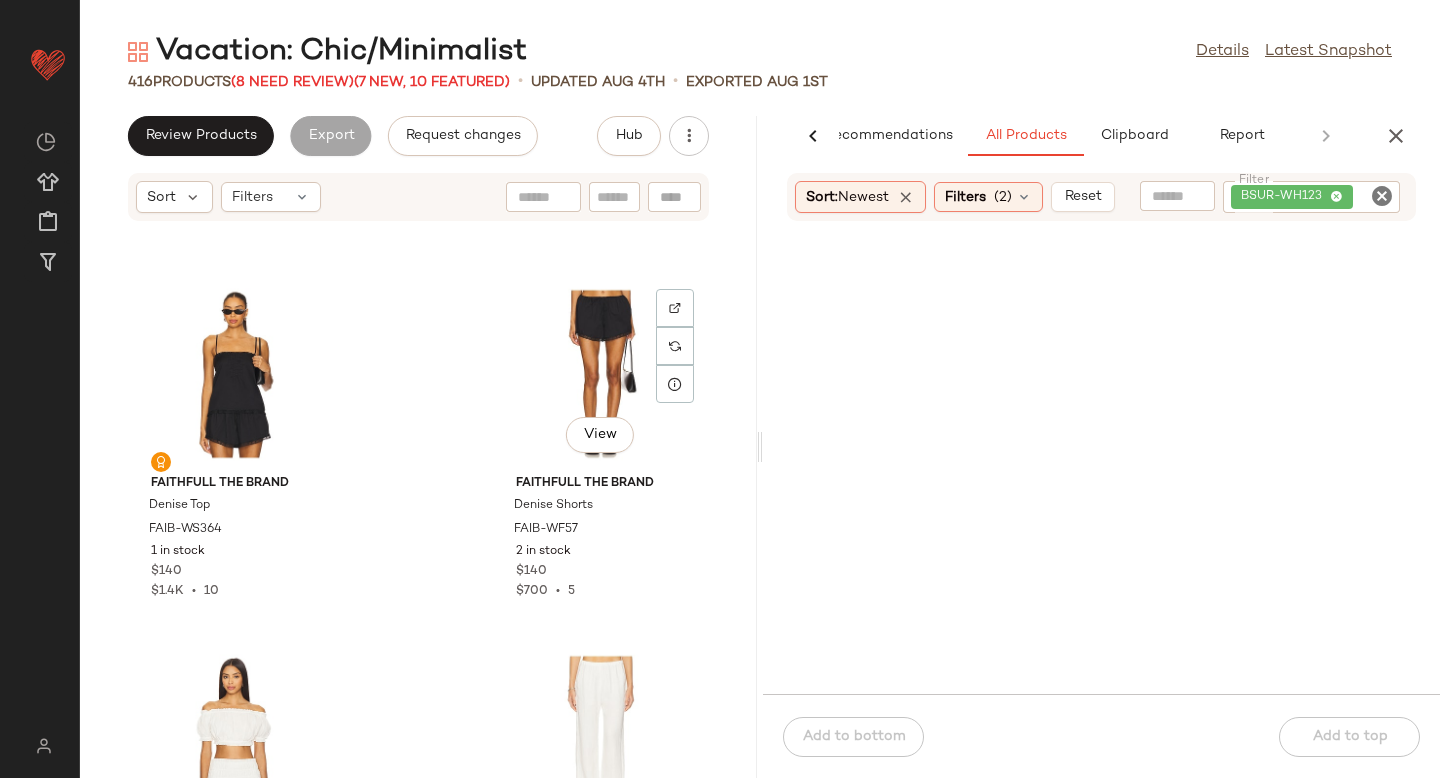 scroll, scrollTop: 0, scrollLeft: 0, axis: both 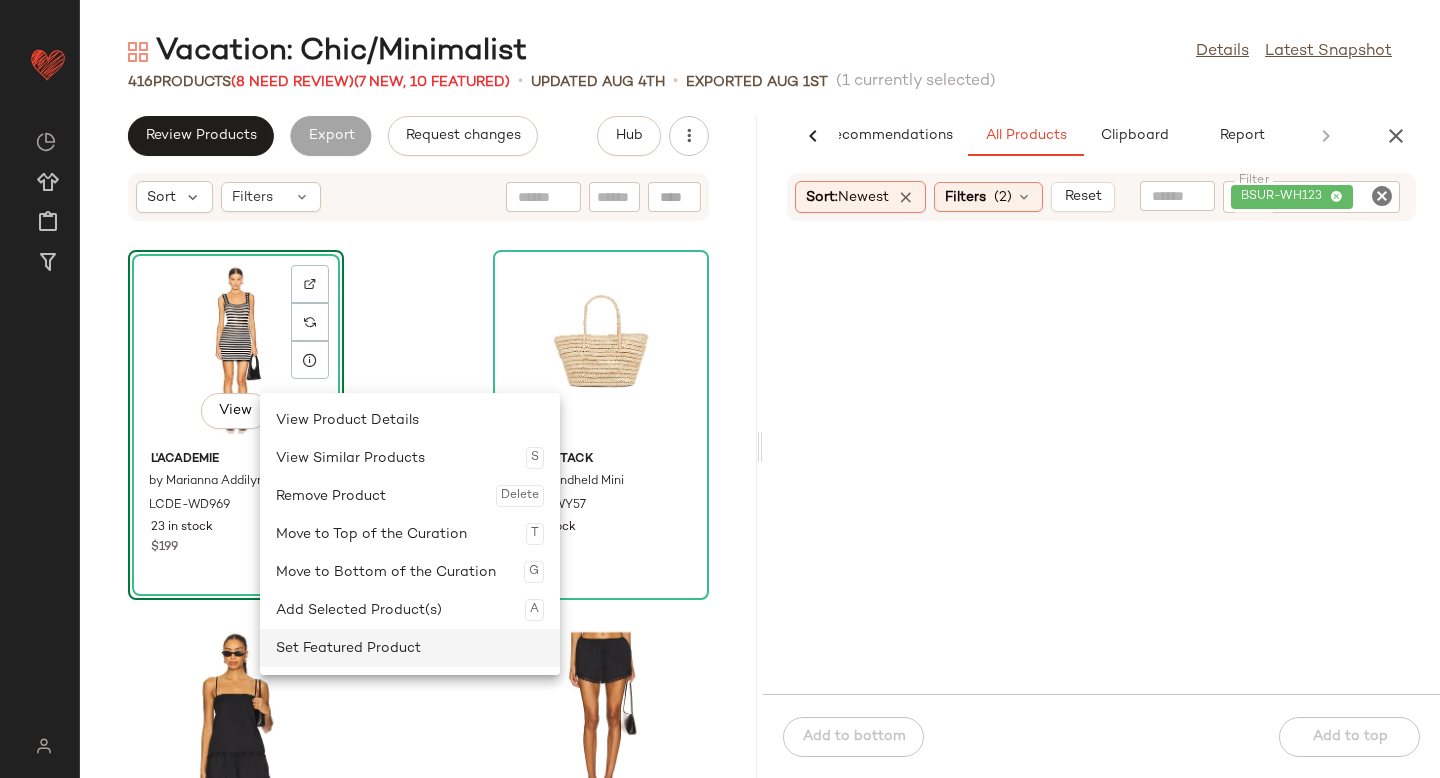 click on "Set Featured Product" 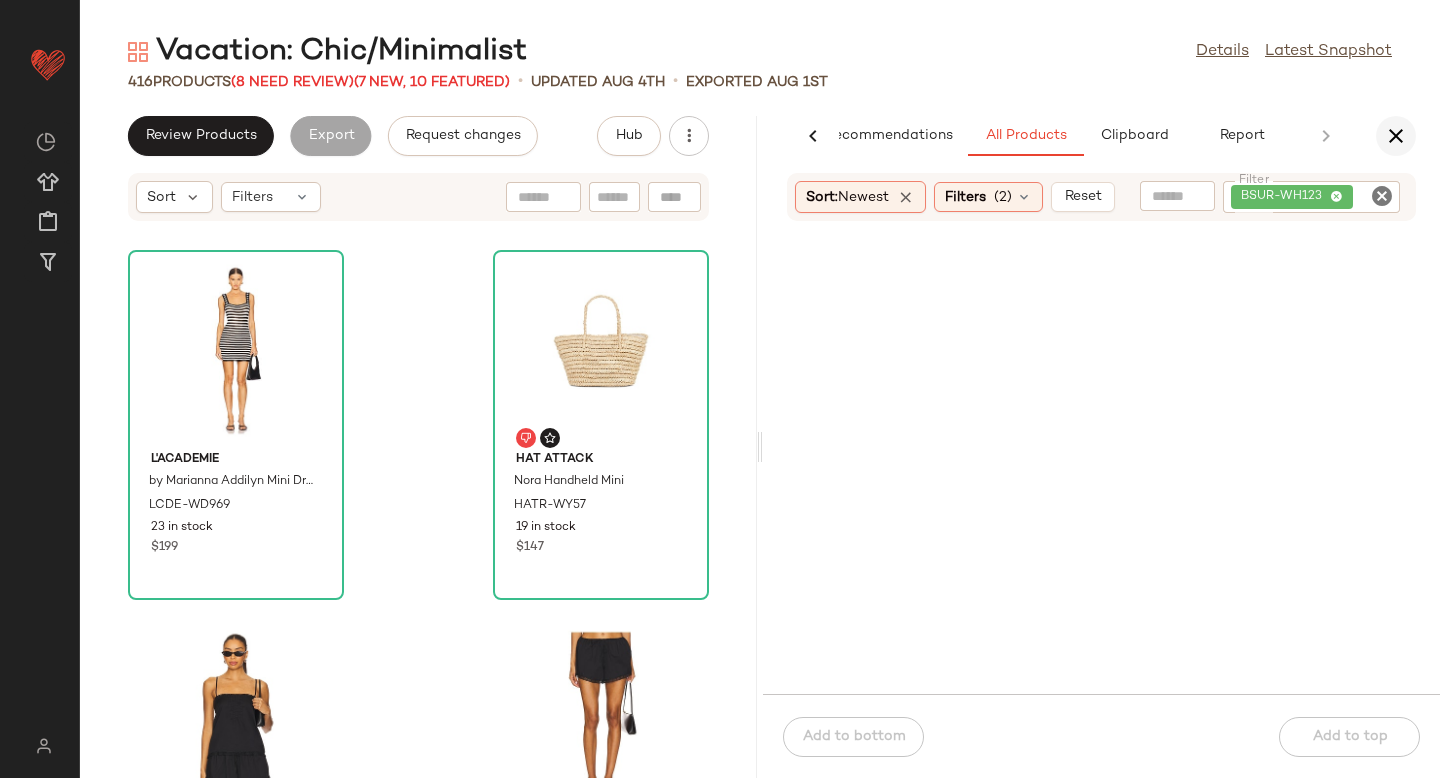 click at bounding box center [1396, 136] 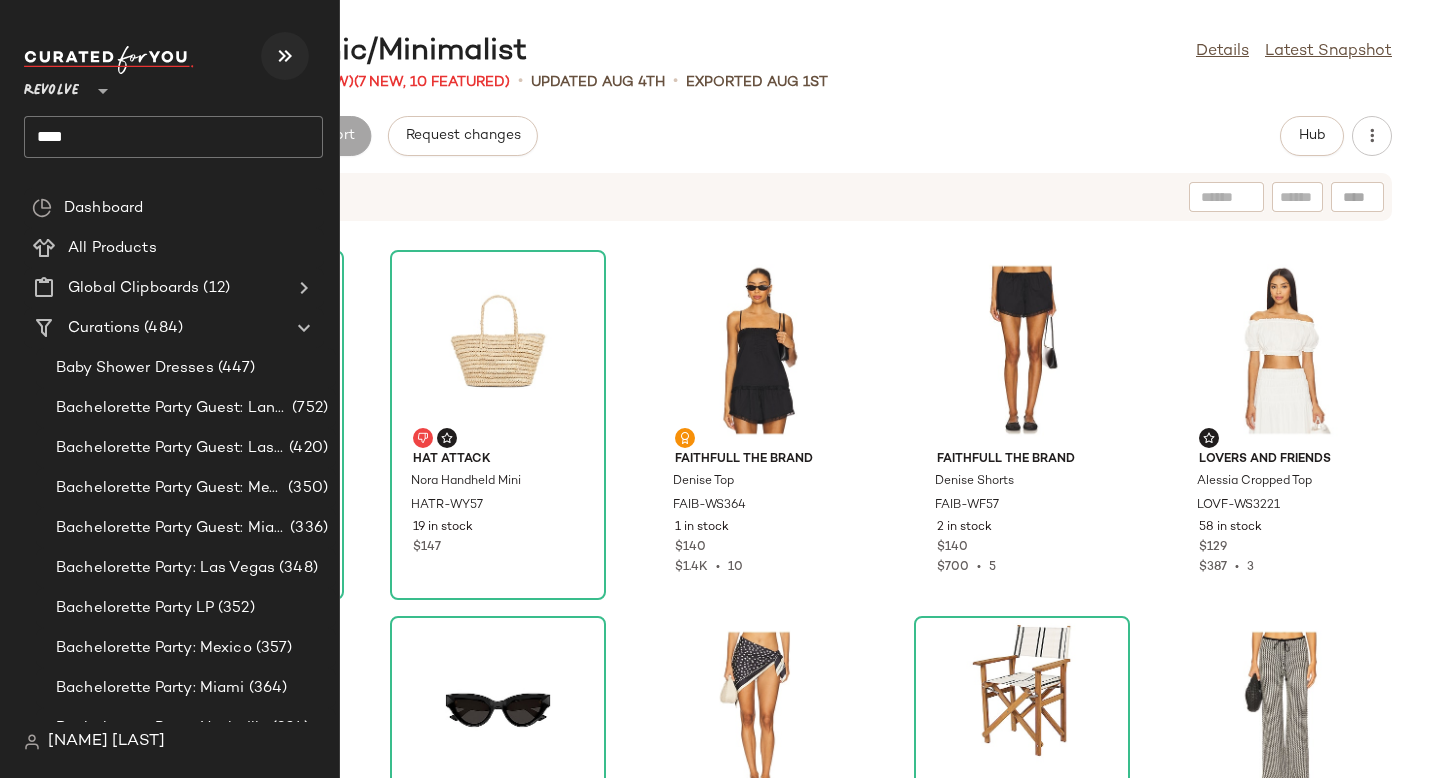 click at bounding box center [285, 56] 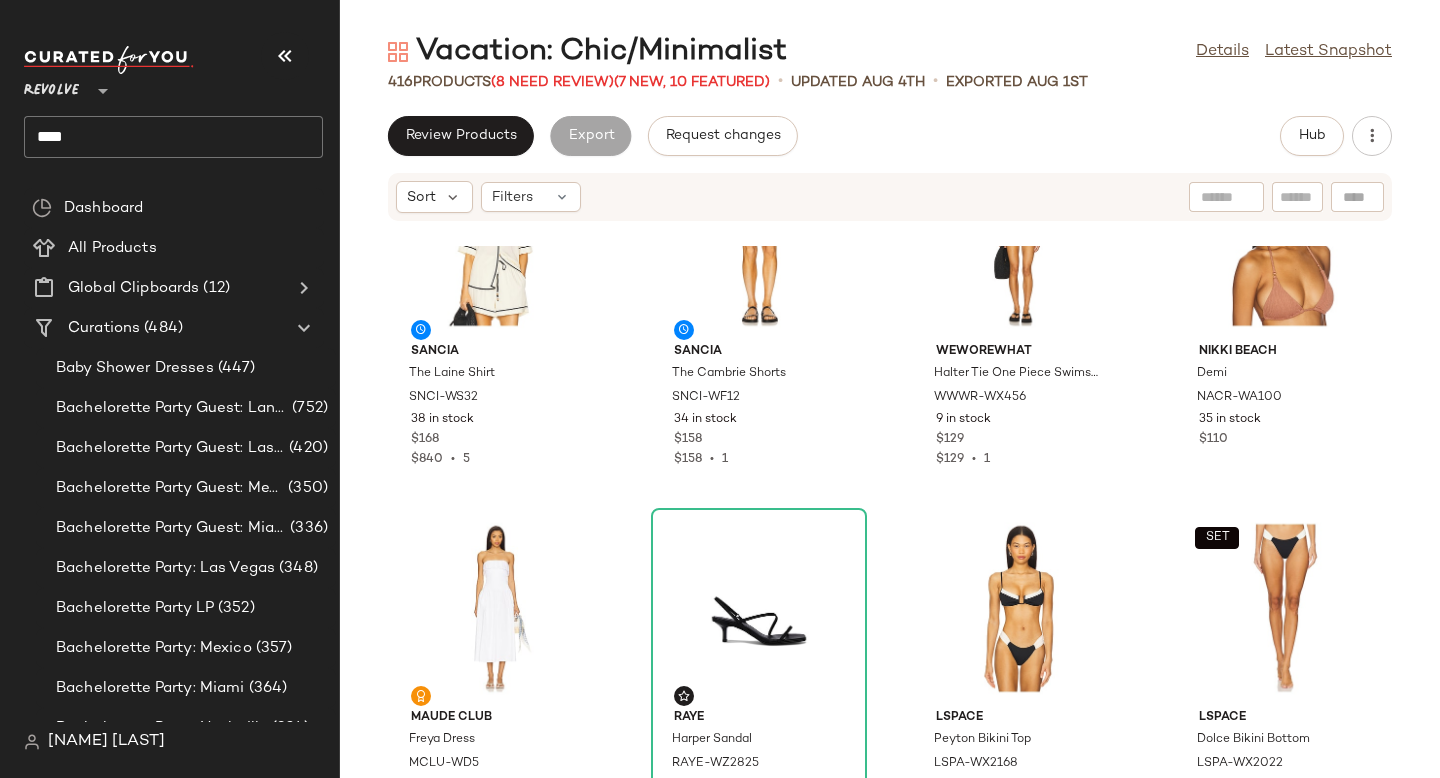 scroll, scrollTop: 0, scrollLeft: 0, axis: both 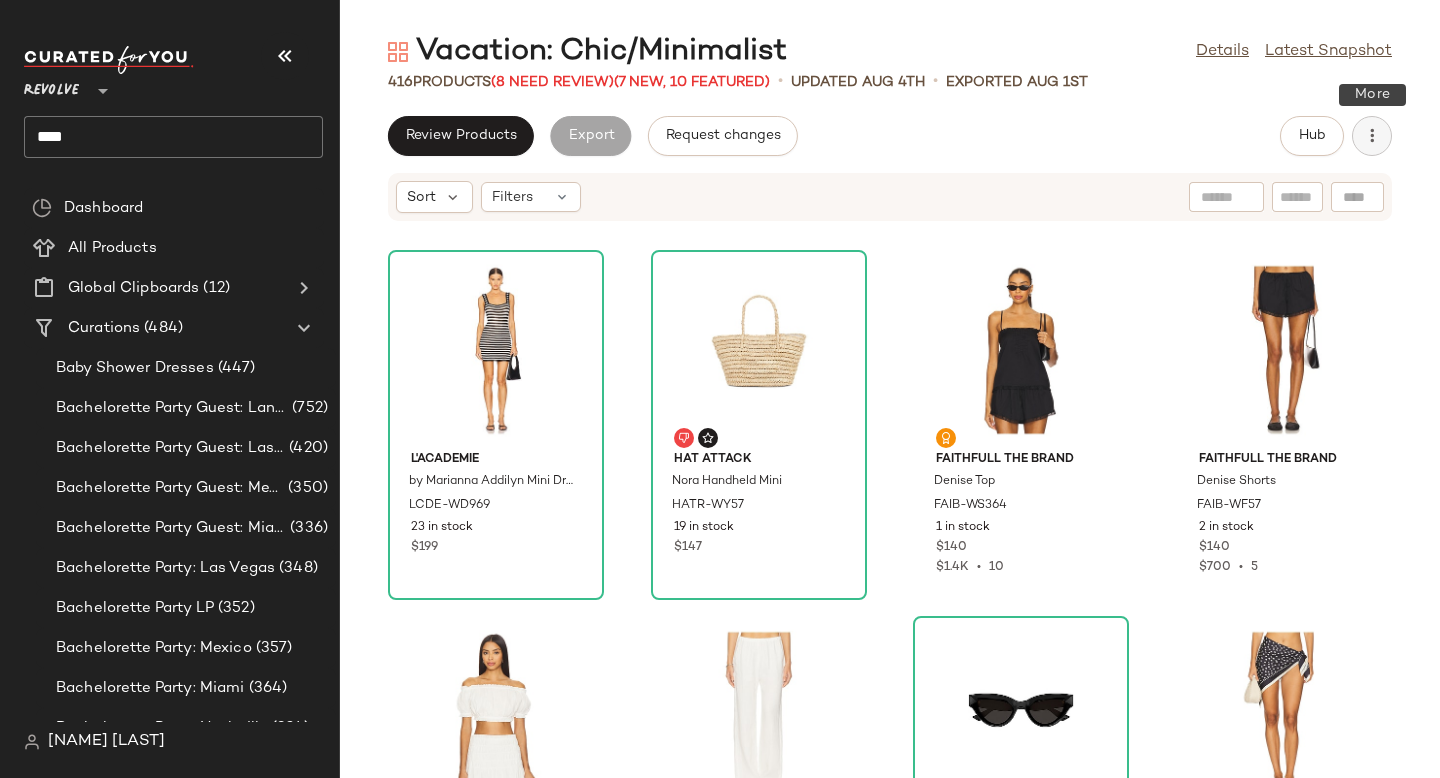 click 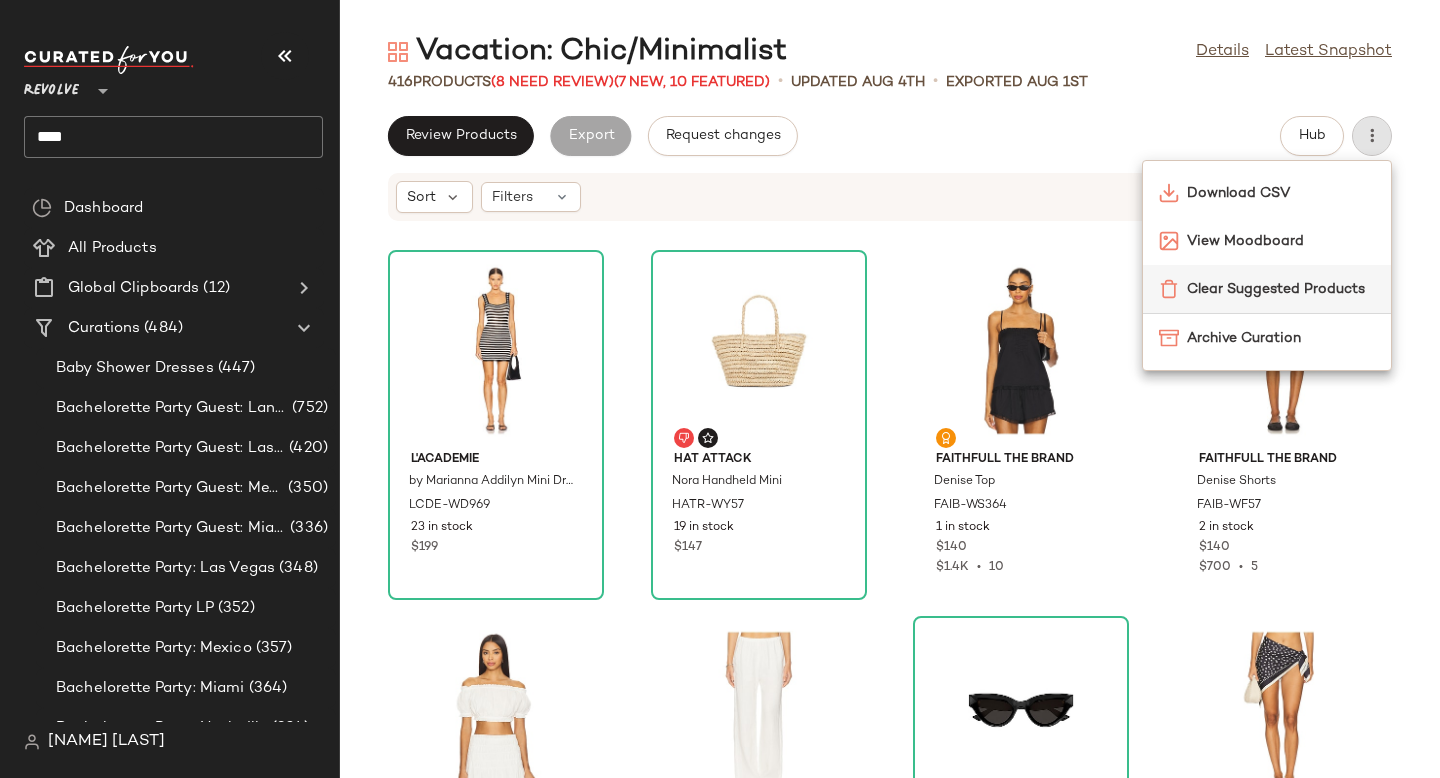 click on "Clear Suggested Products" at bounding box center [1281, 289] 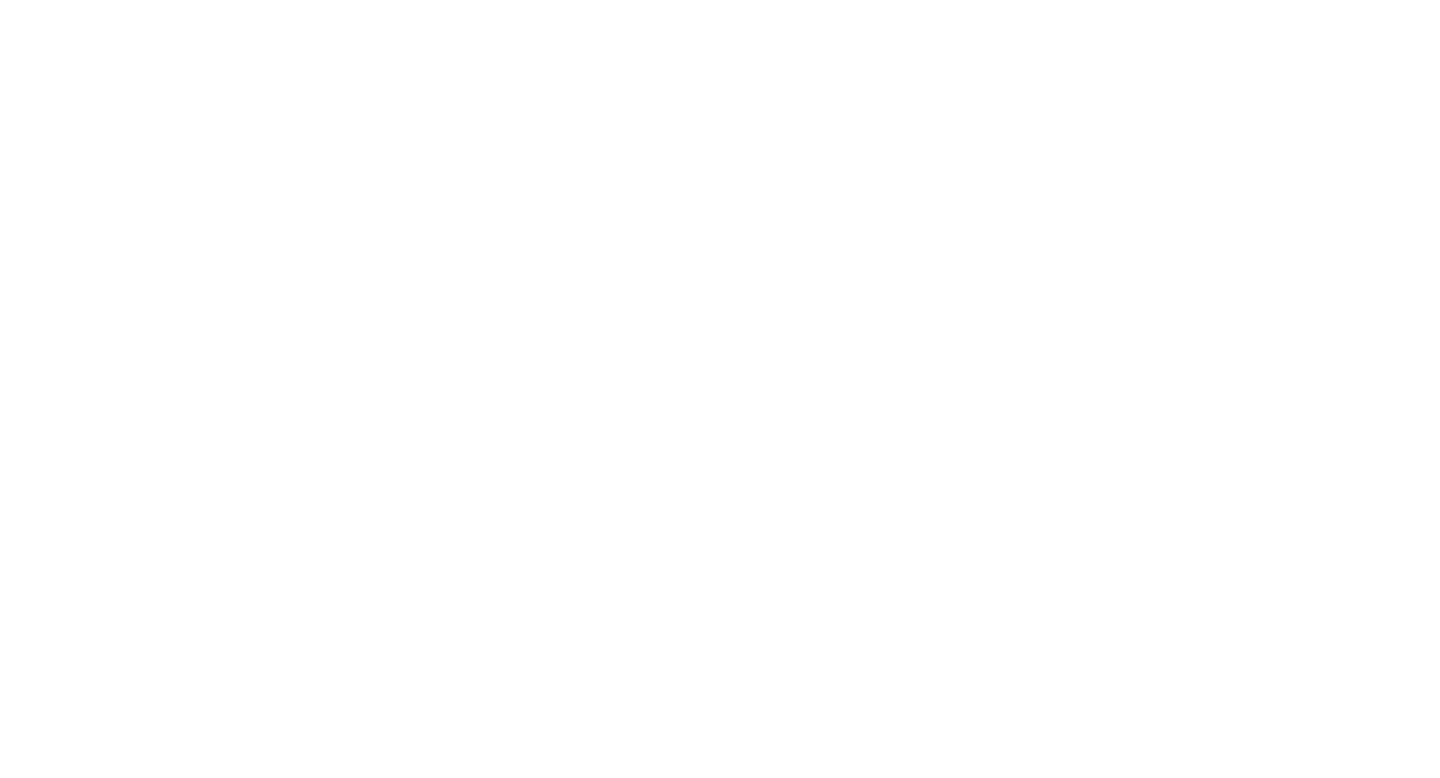 scroll, scrollTop: 0, scrollLeft: 0, axis: both 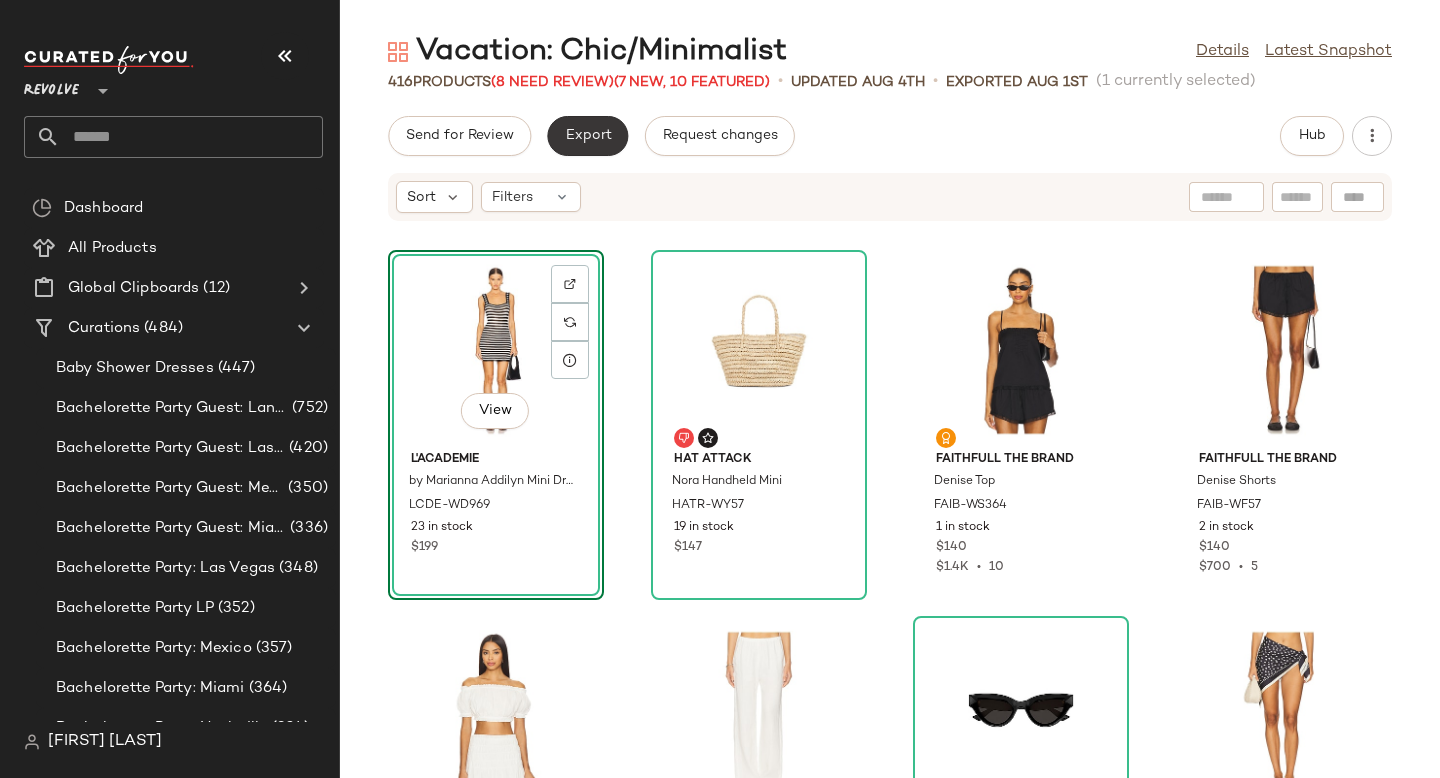 click on "Export" 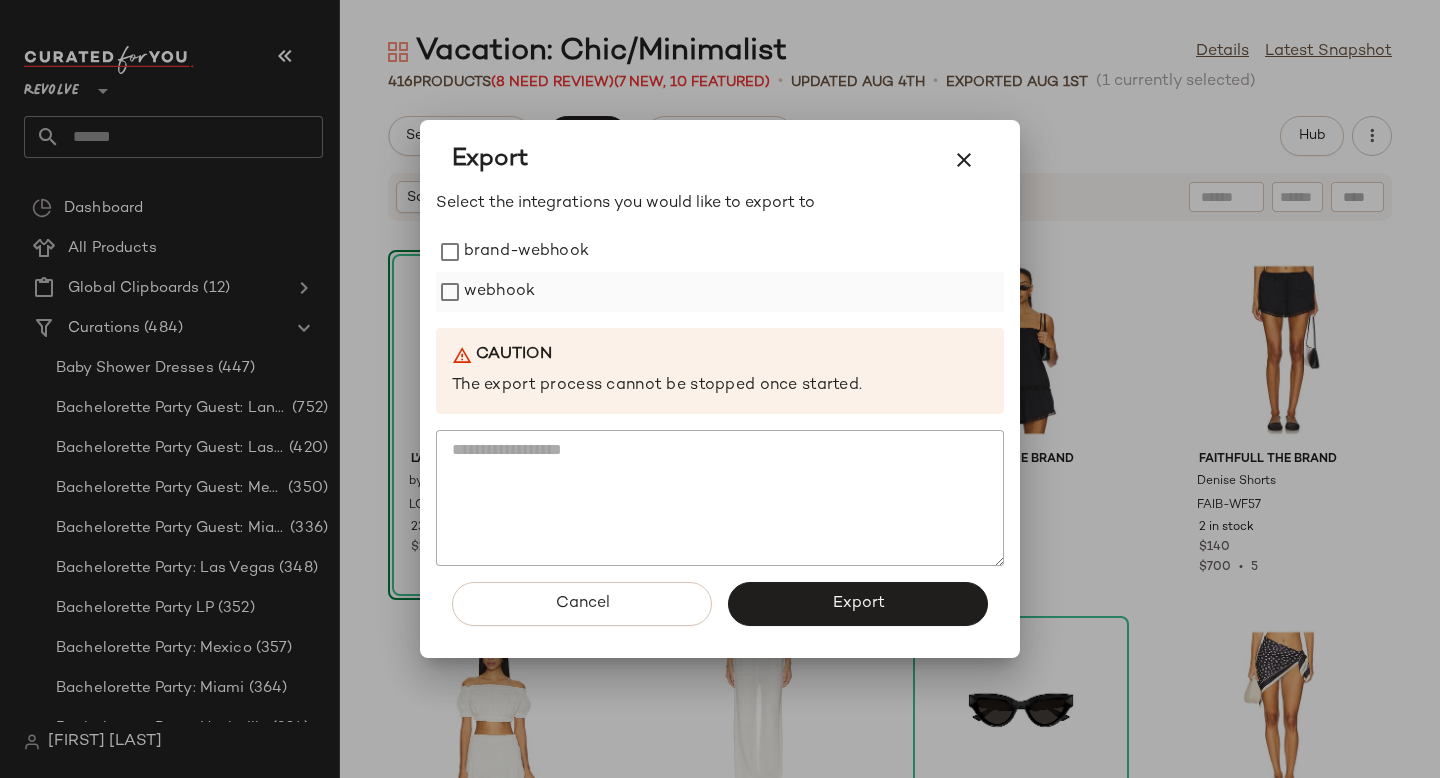 click on "webhook" at bounding box center [499, 292] 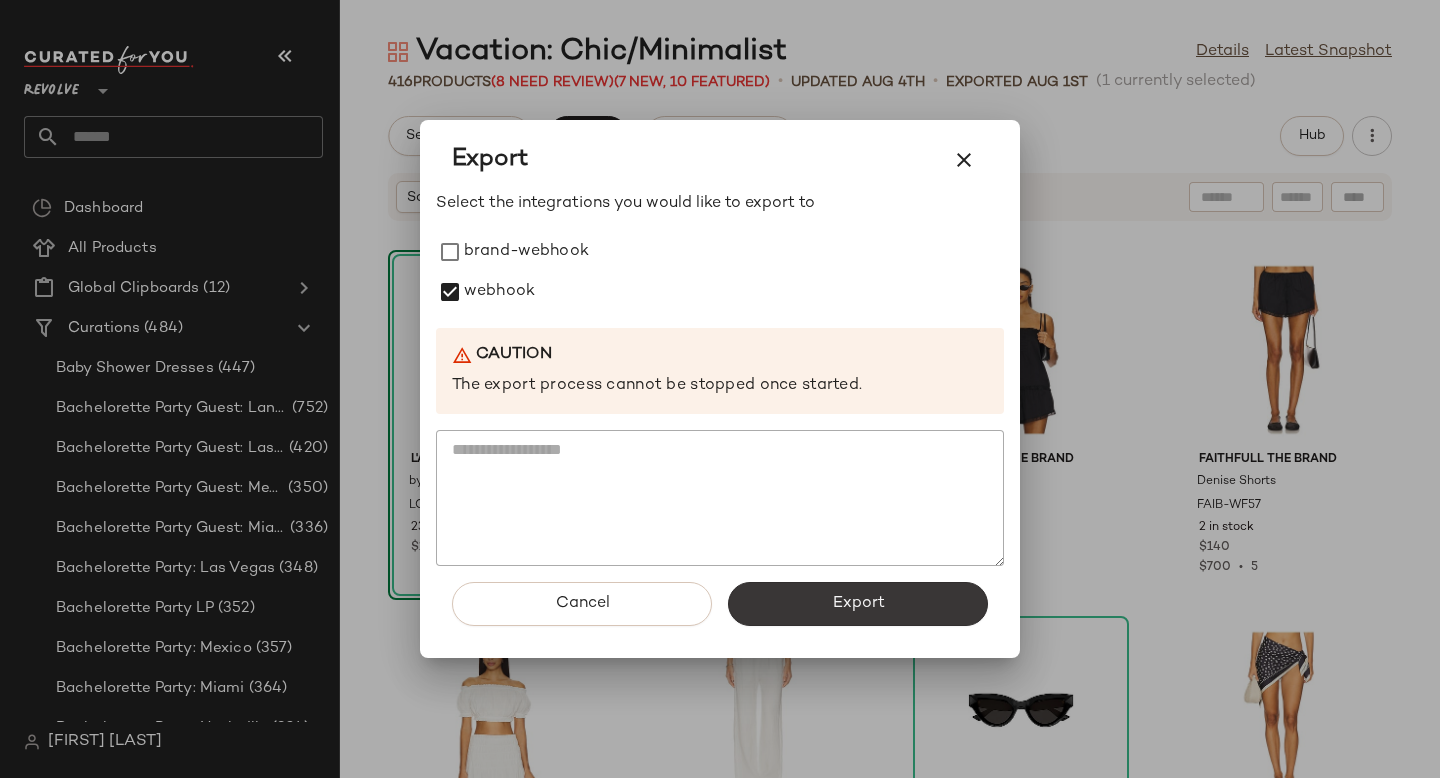 click on "Export" at bounding box center (858, 604) 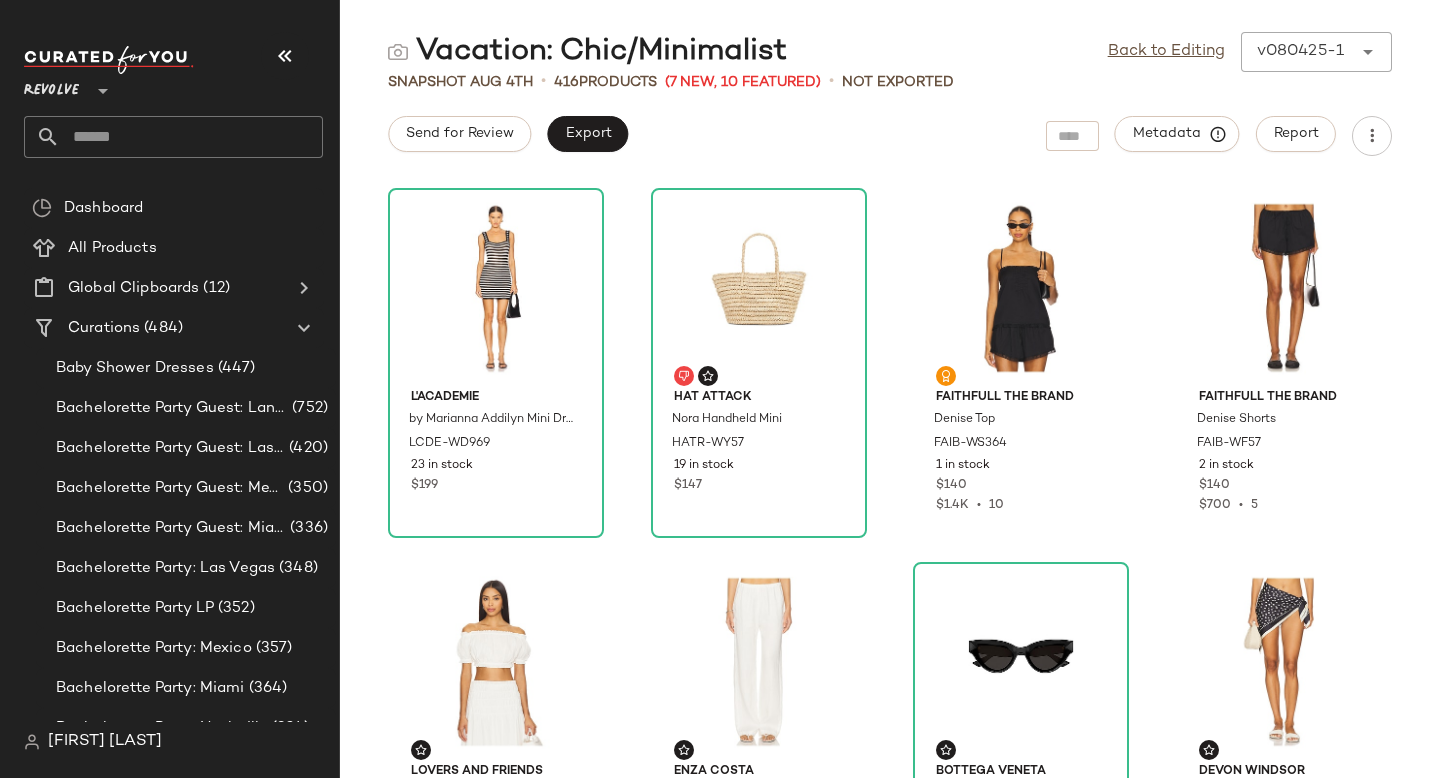 click 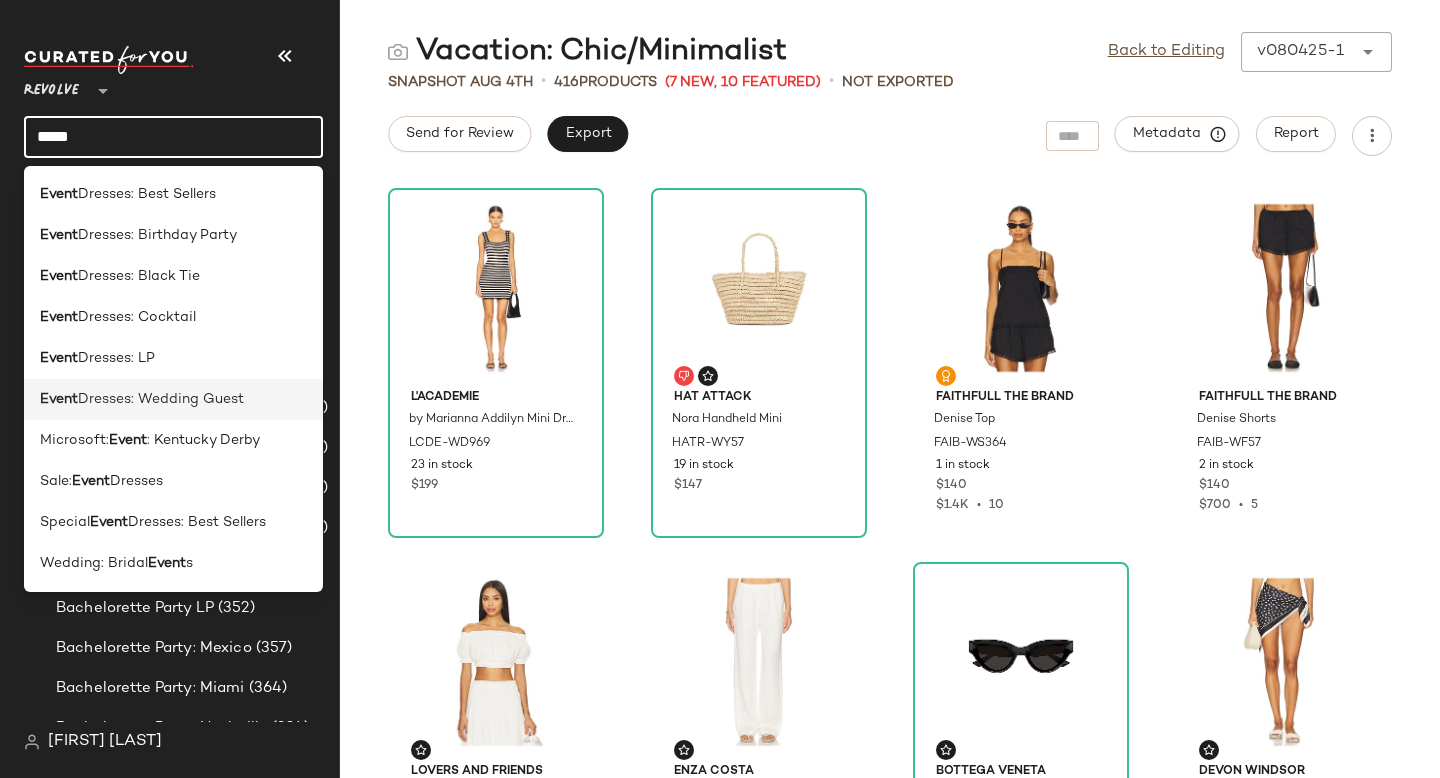 type on "*****" 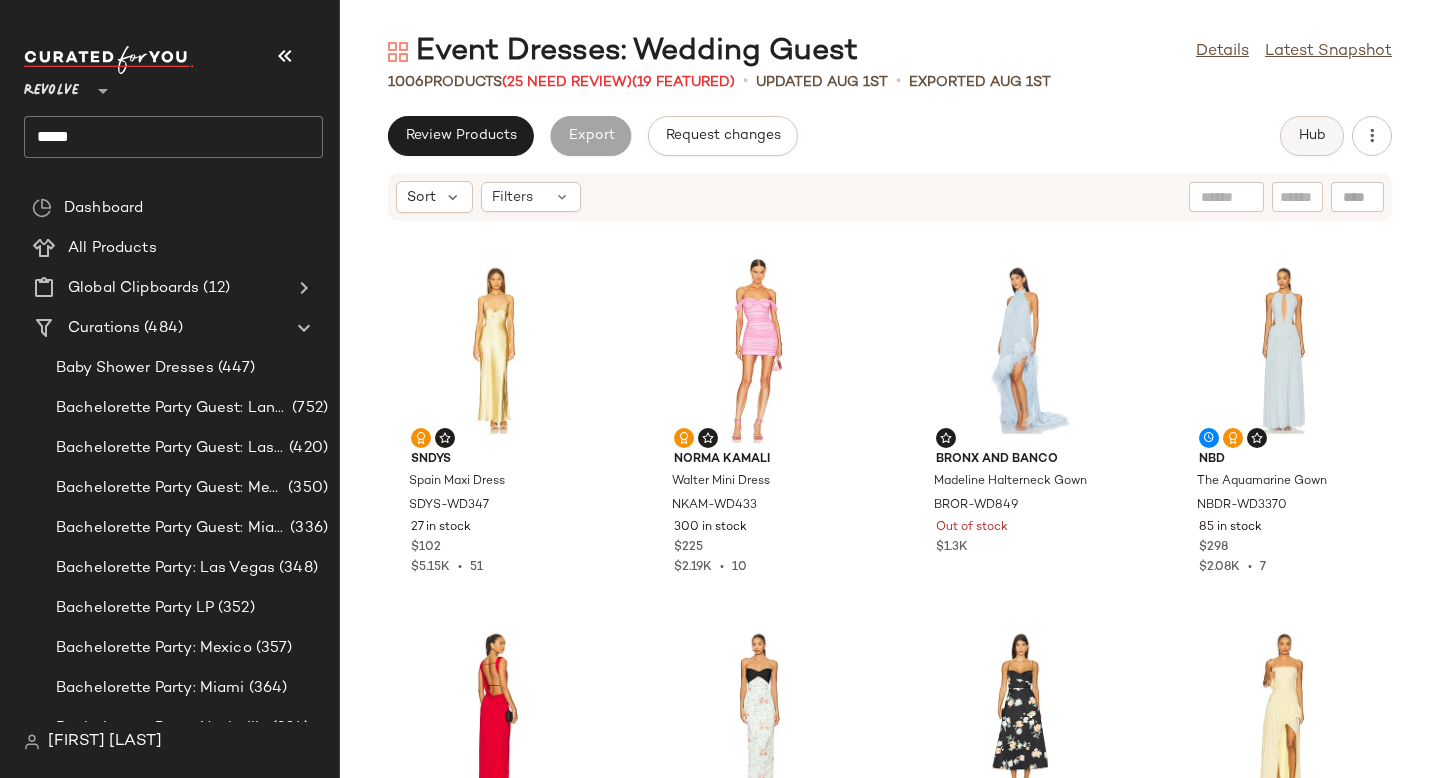 click on "Hub" 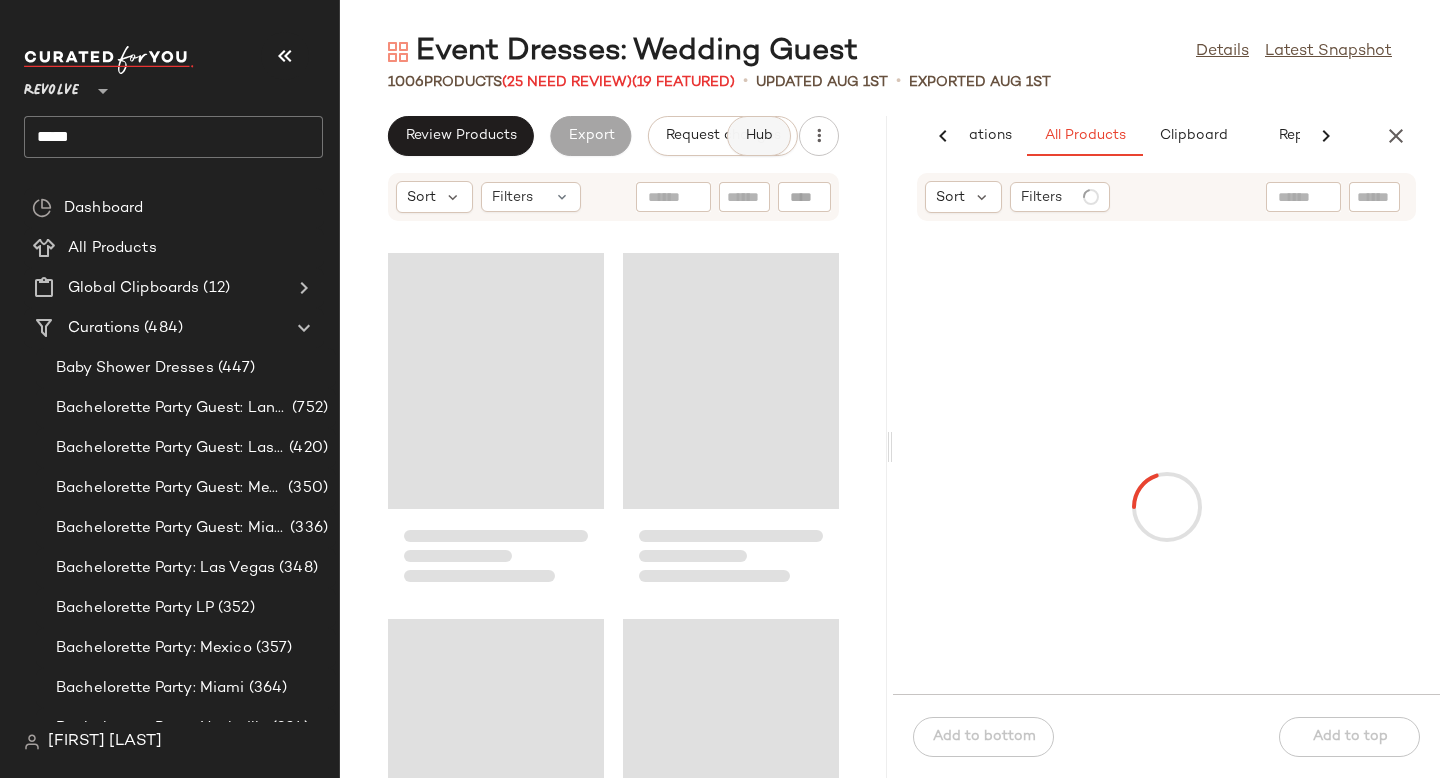 scroll, scrollTop: 0, scrollLeft: 118, axis: horizontal 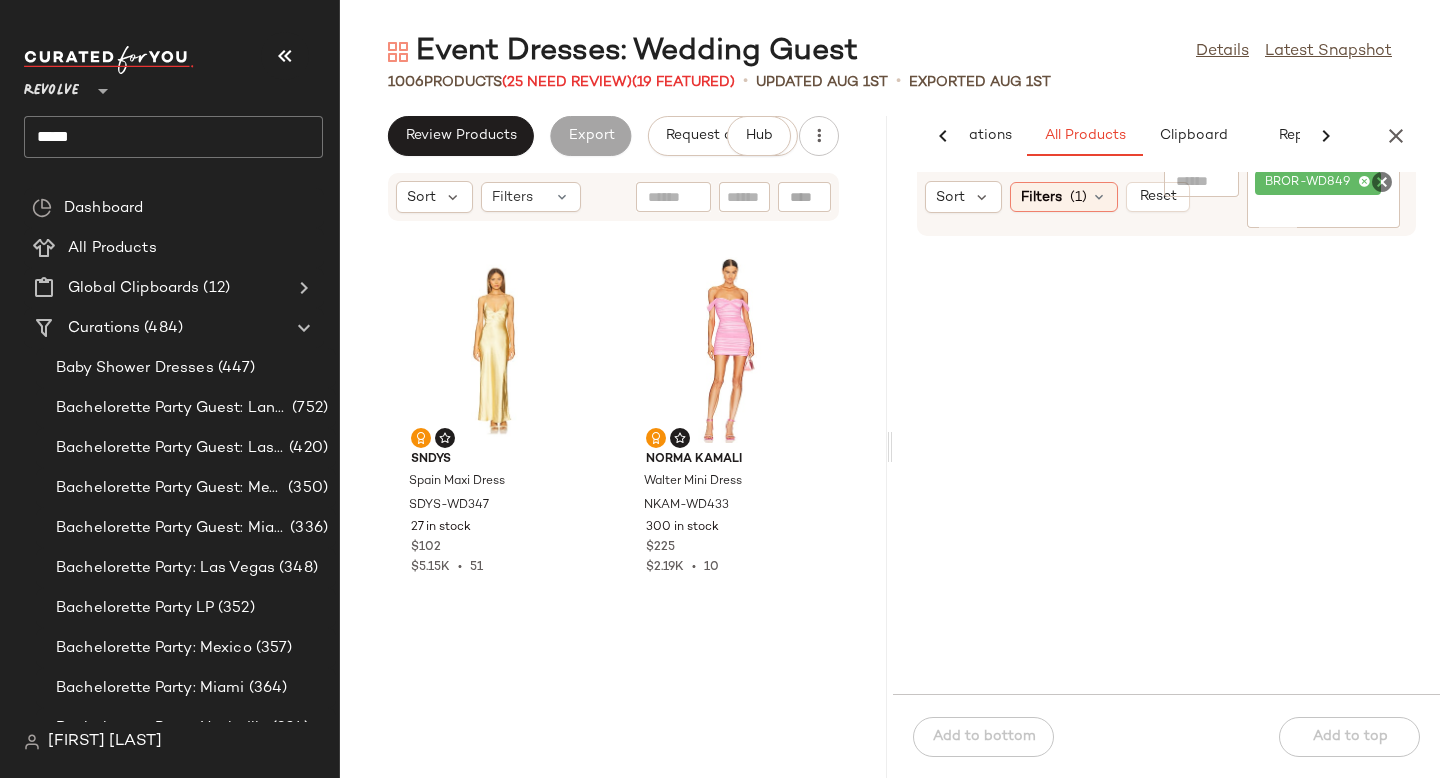 click 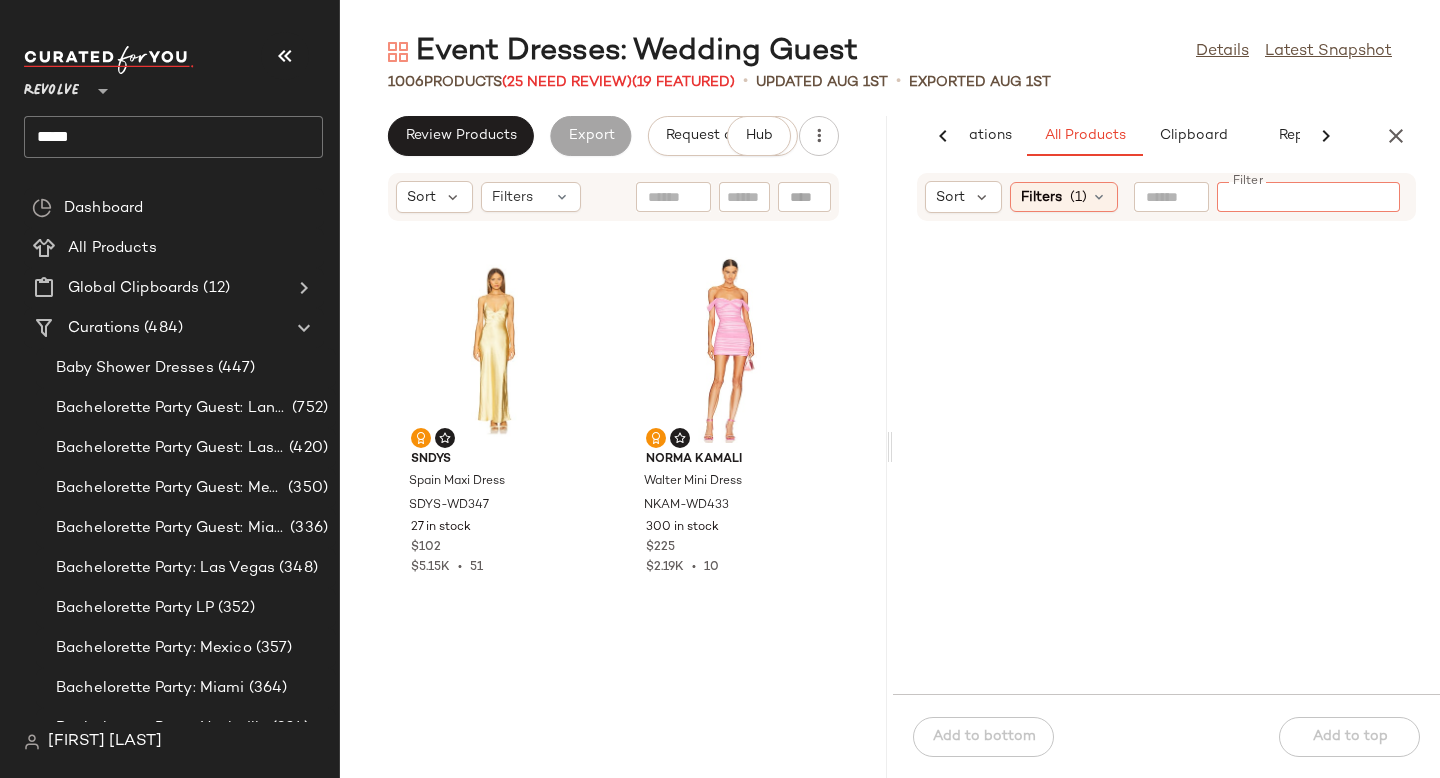 paste on "**********" 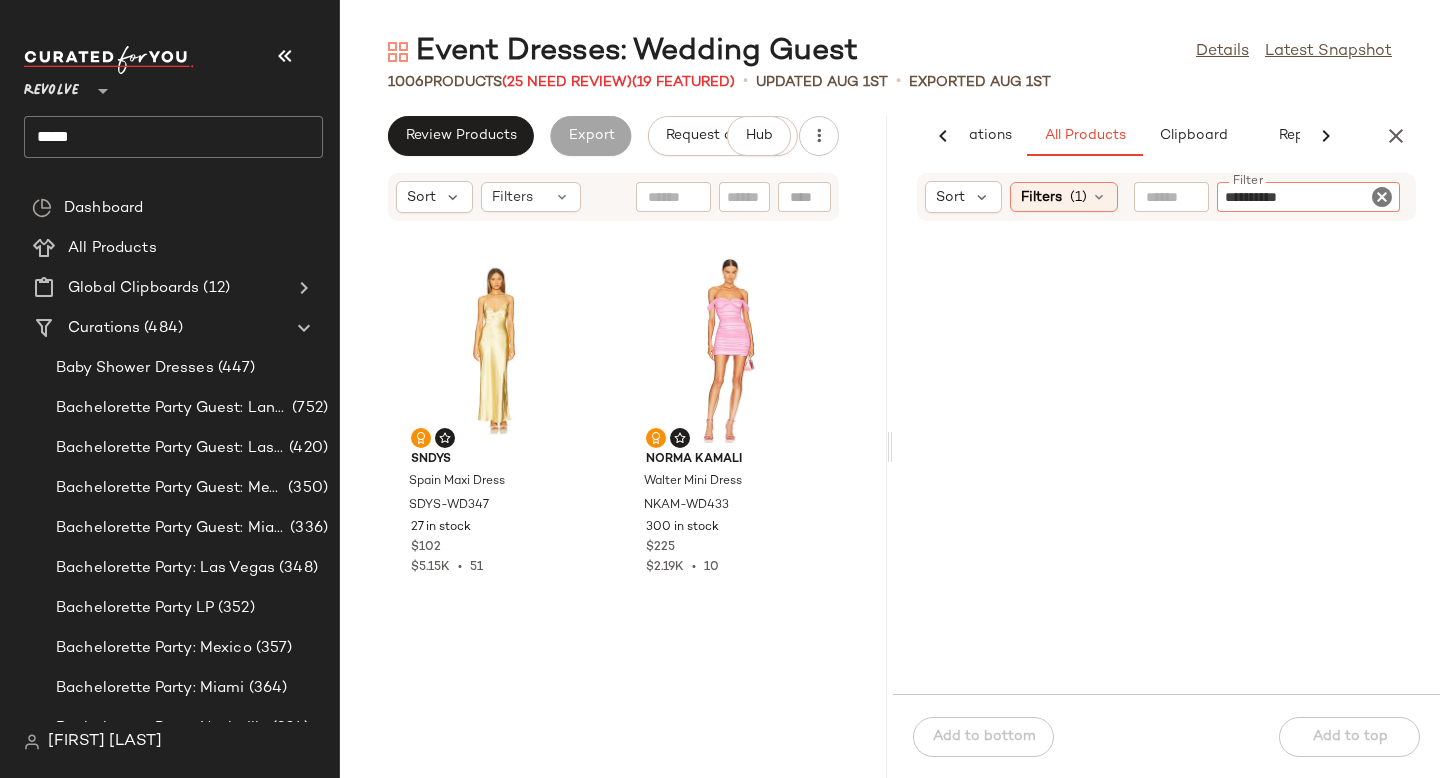 type 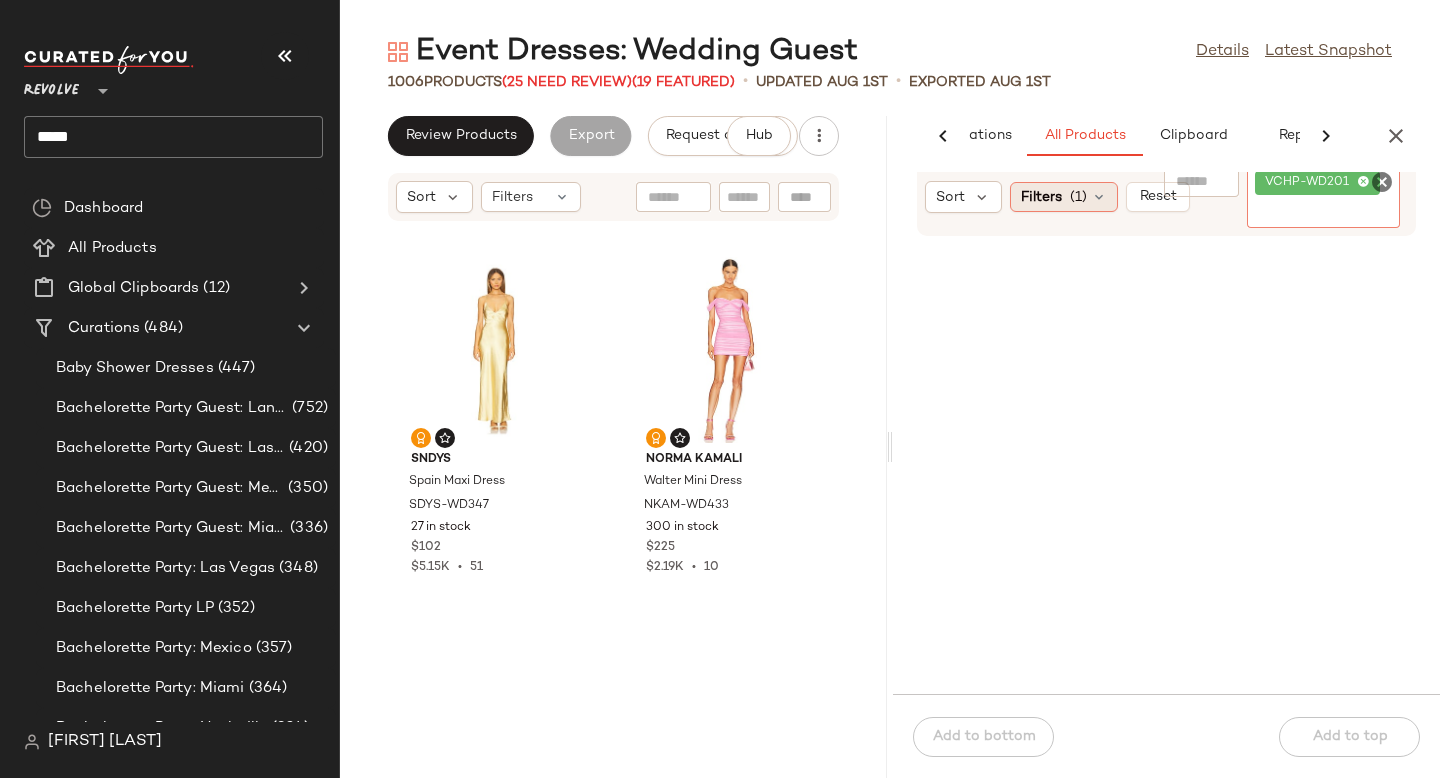 click at bounding box center [1099, 197] 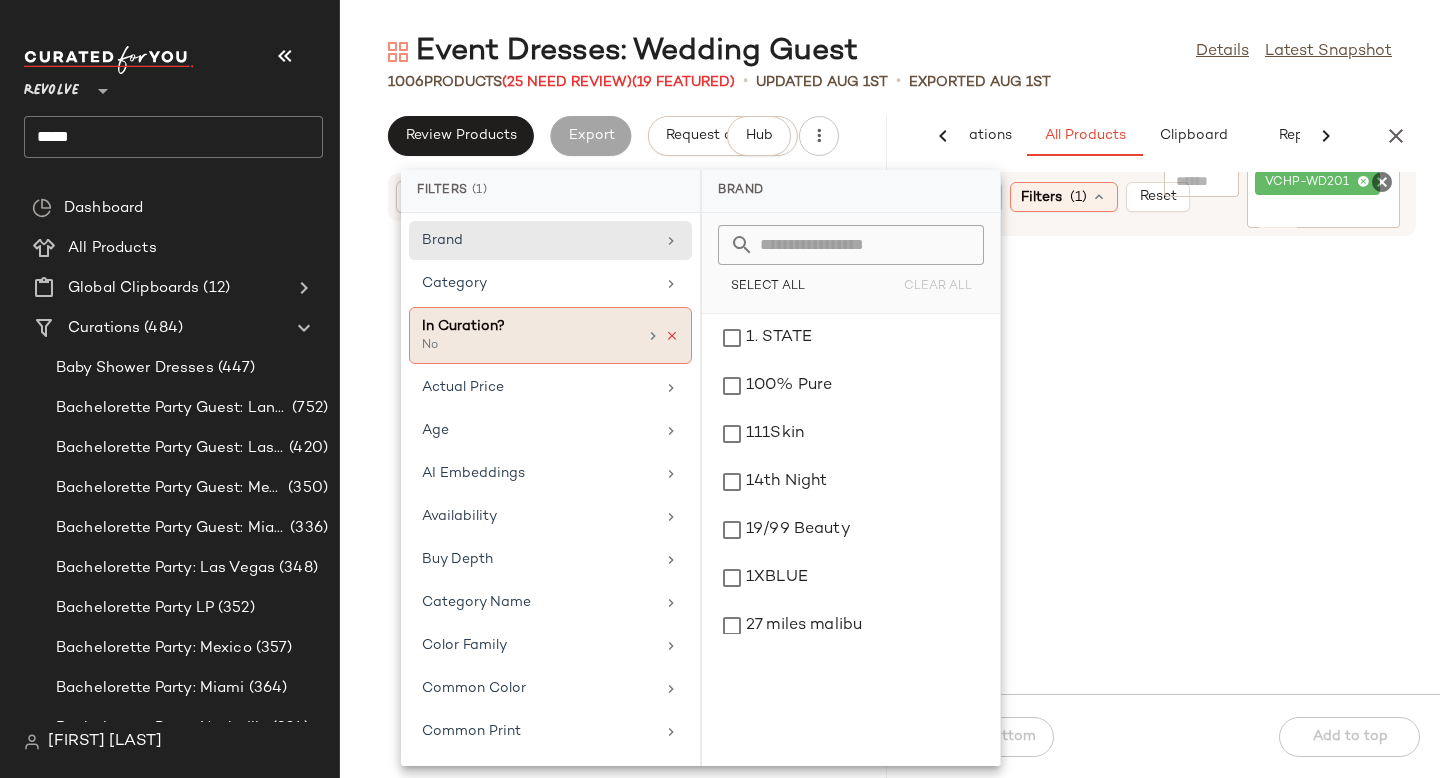 click at bounding box center [672, 336] 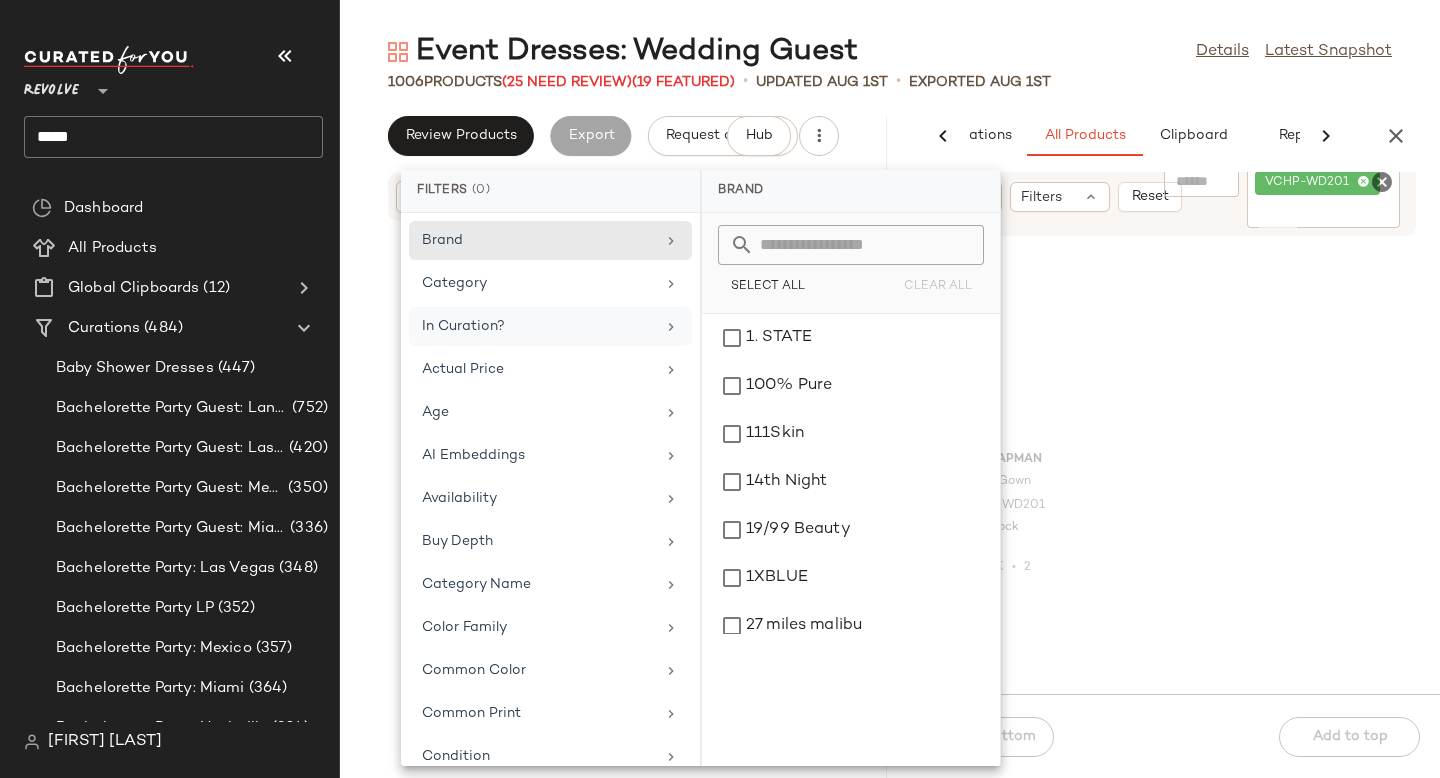 click on "V. Chapman Isabel Gown VCHP-WD201 6 in stock $545 $1.09K  •  2" 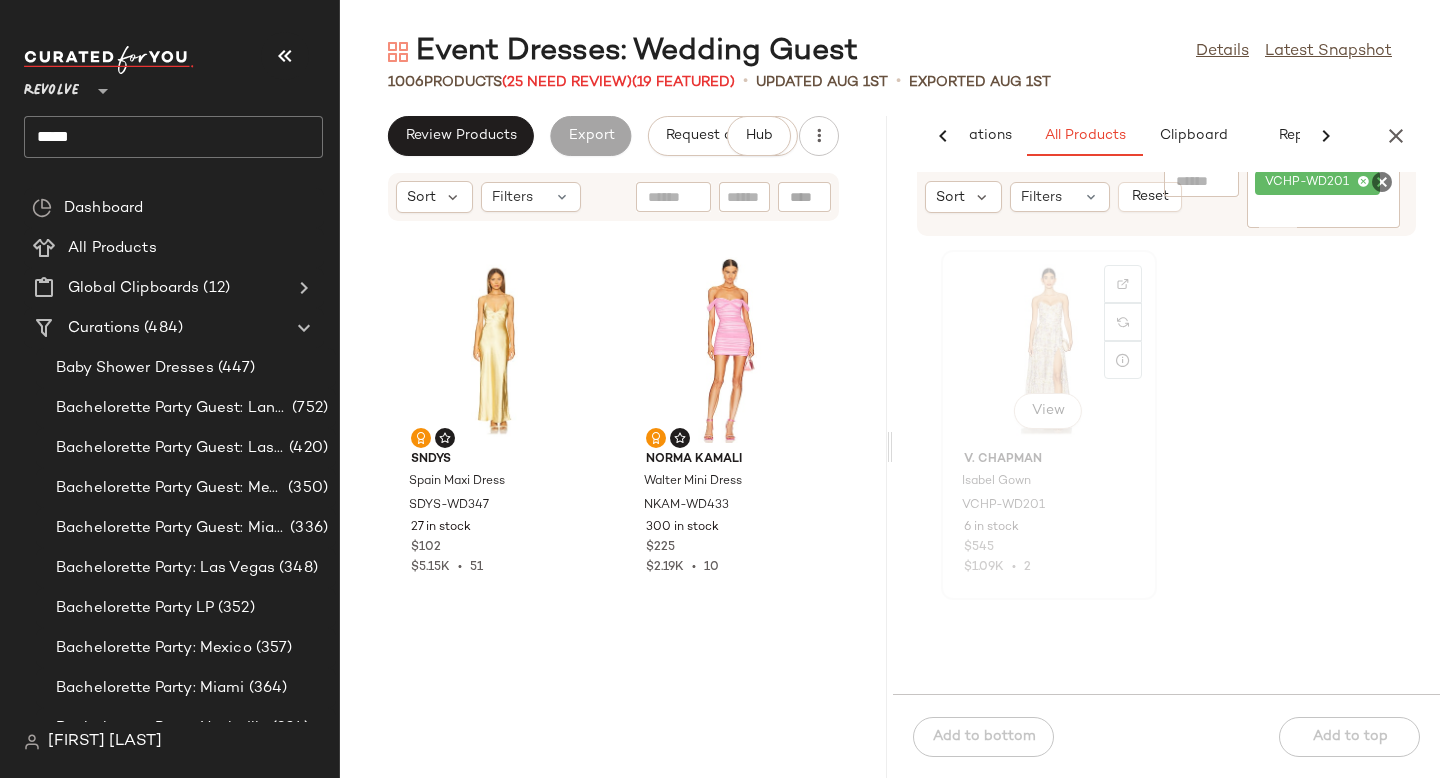 click on "View" 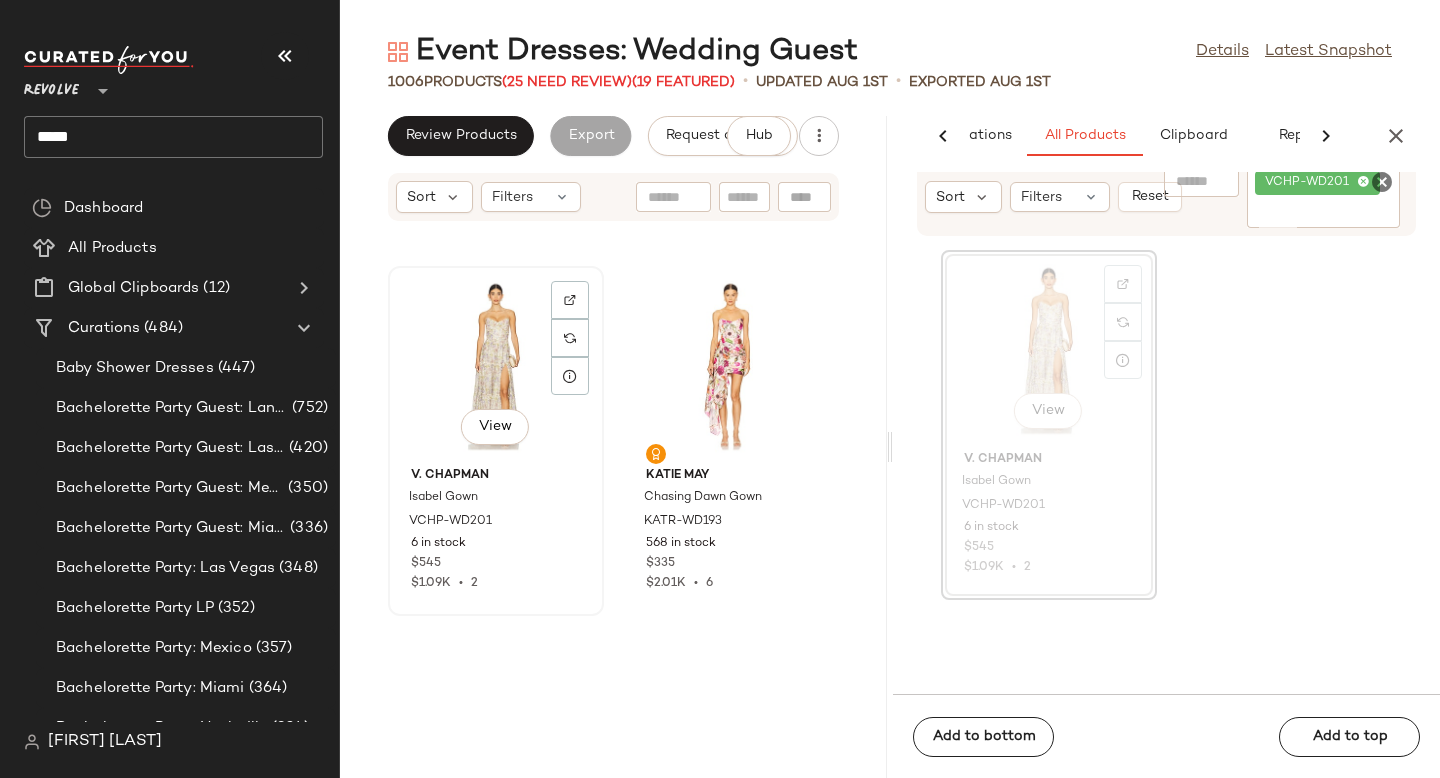 click on "View" 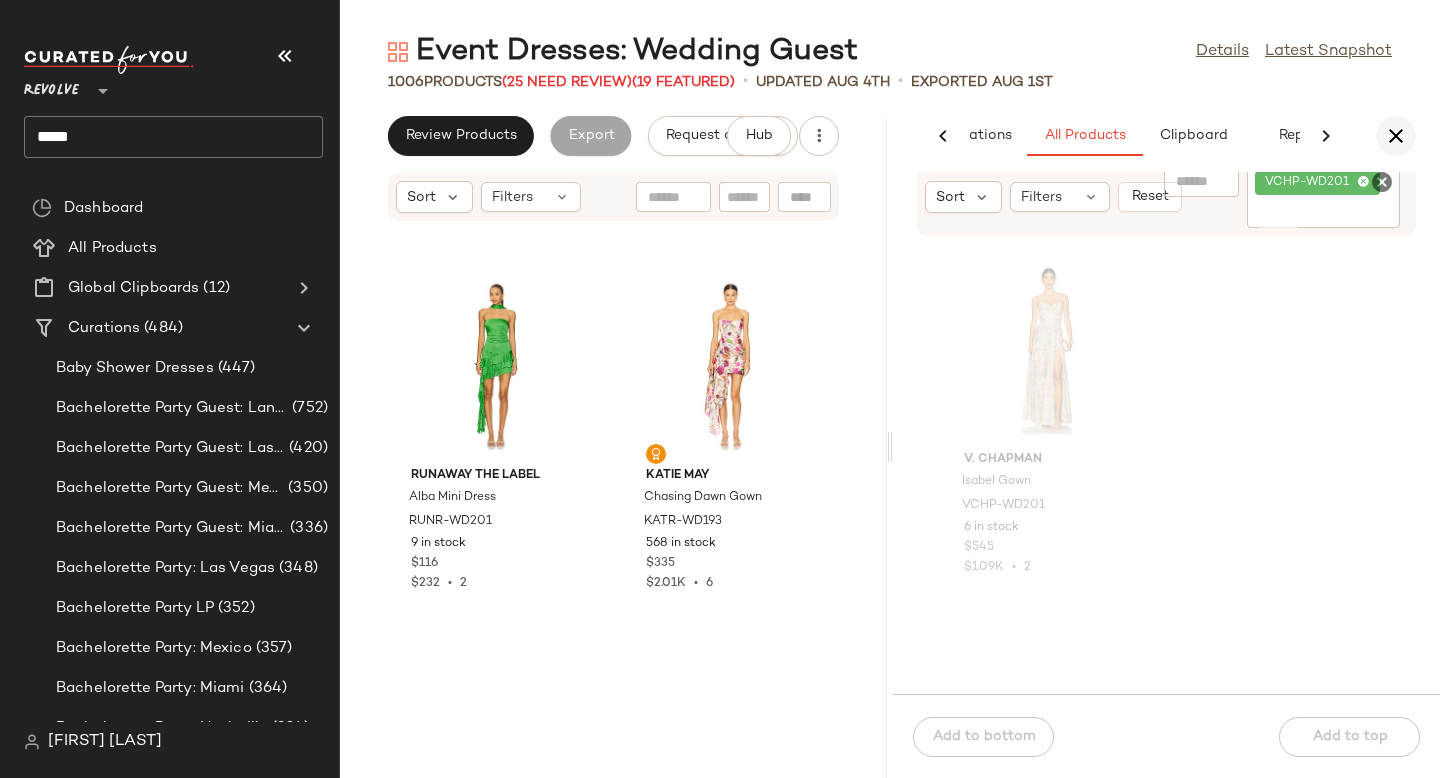 click at bounding box center (1396, 136) 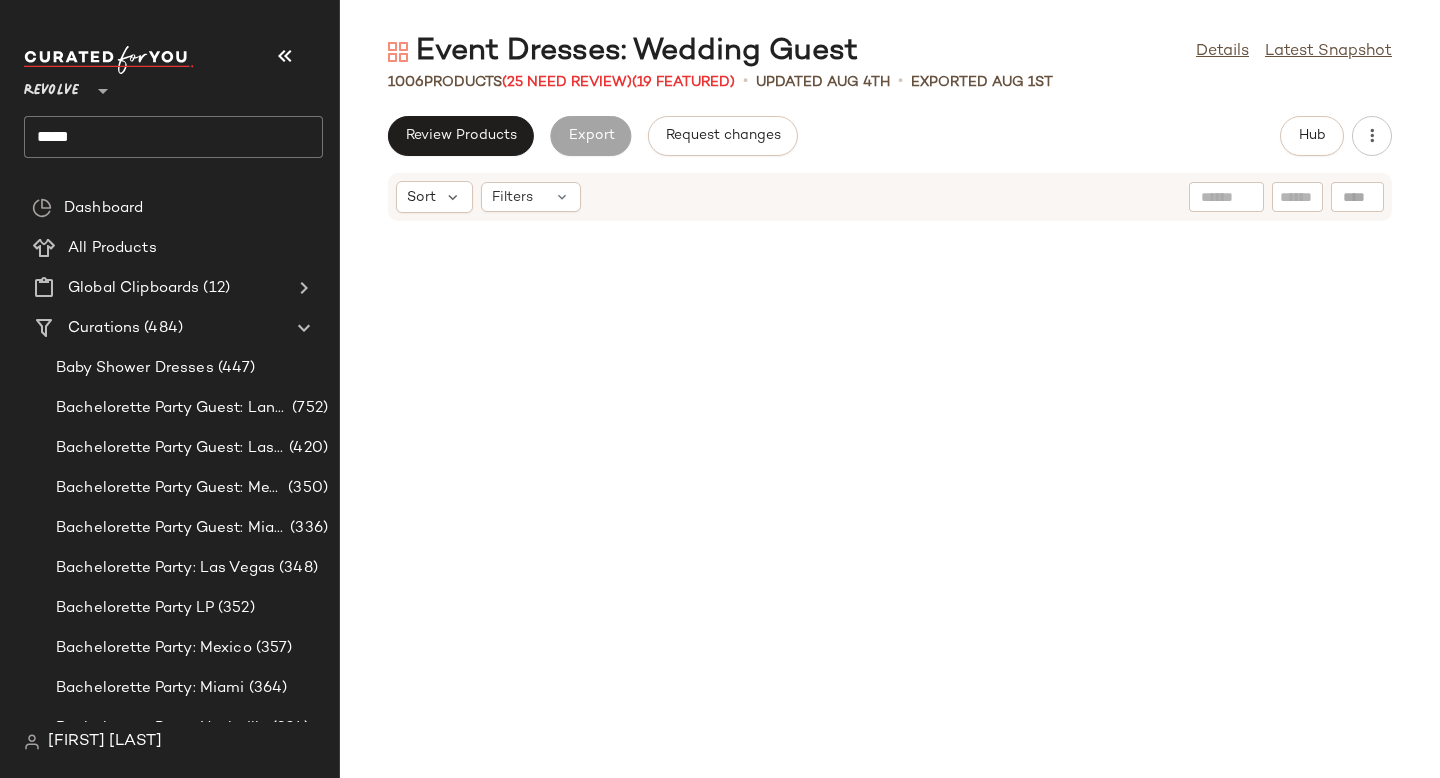 scroll, scrollTop: 0, scrollLeft: 0, axis: both 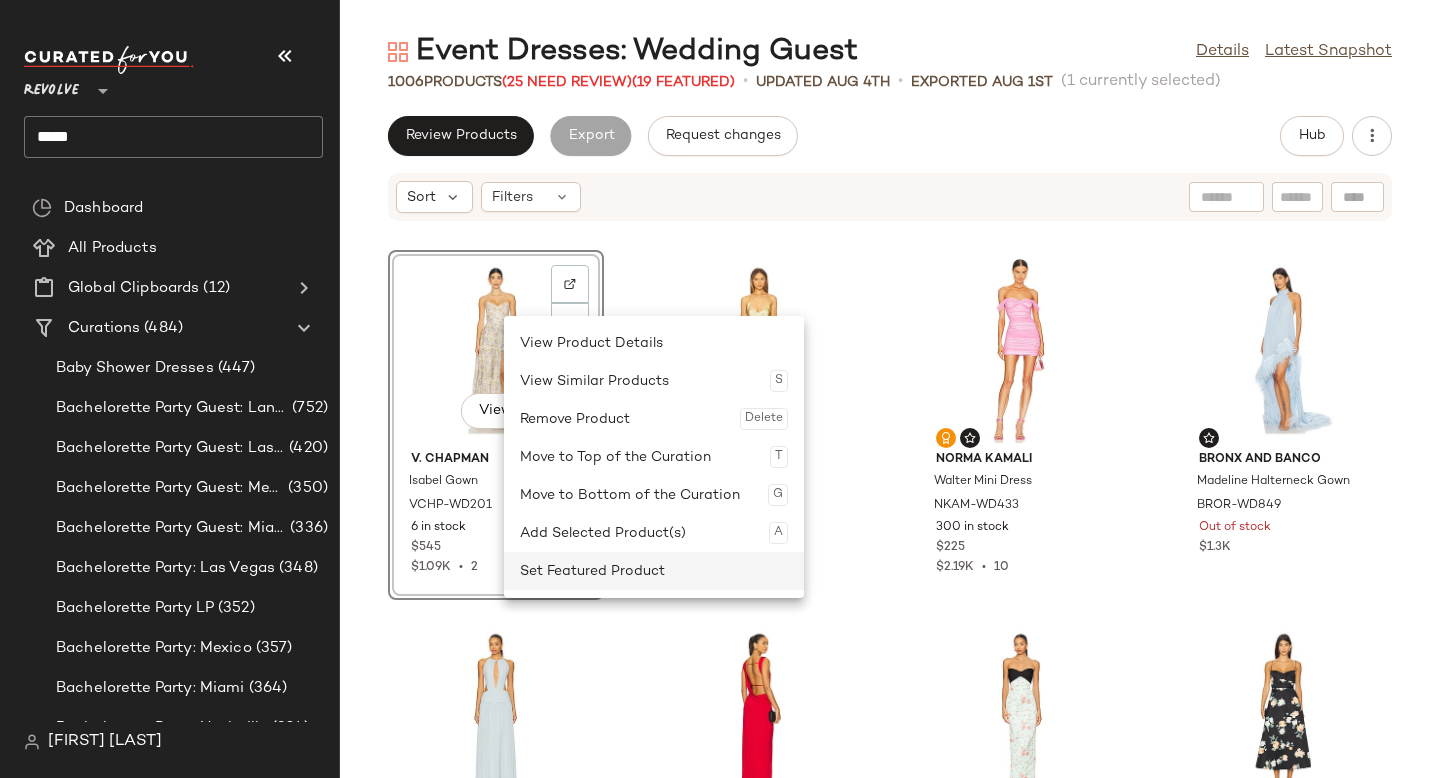 click on "Set Featured Product" 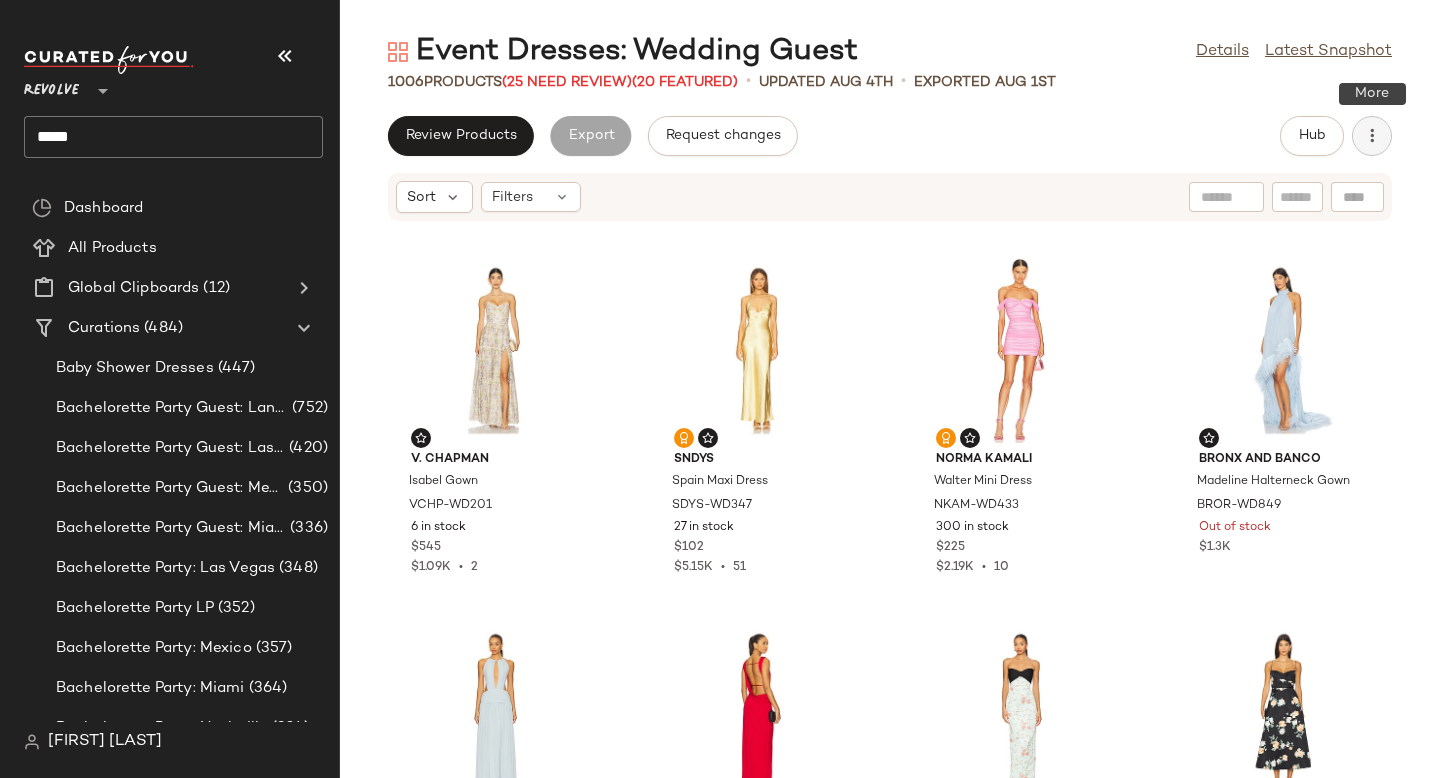 click 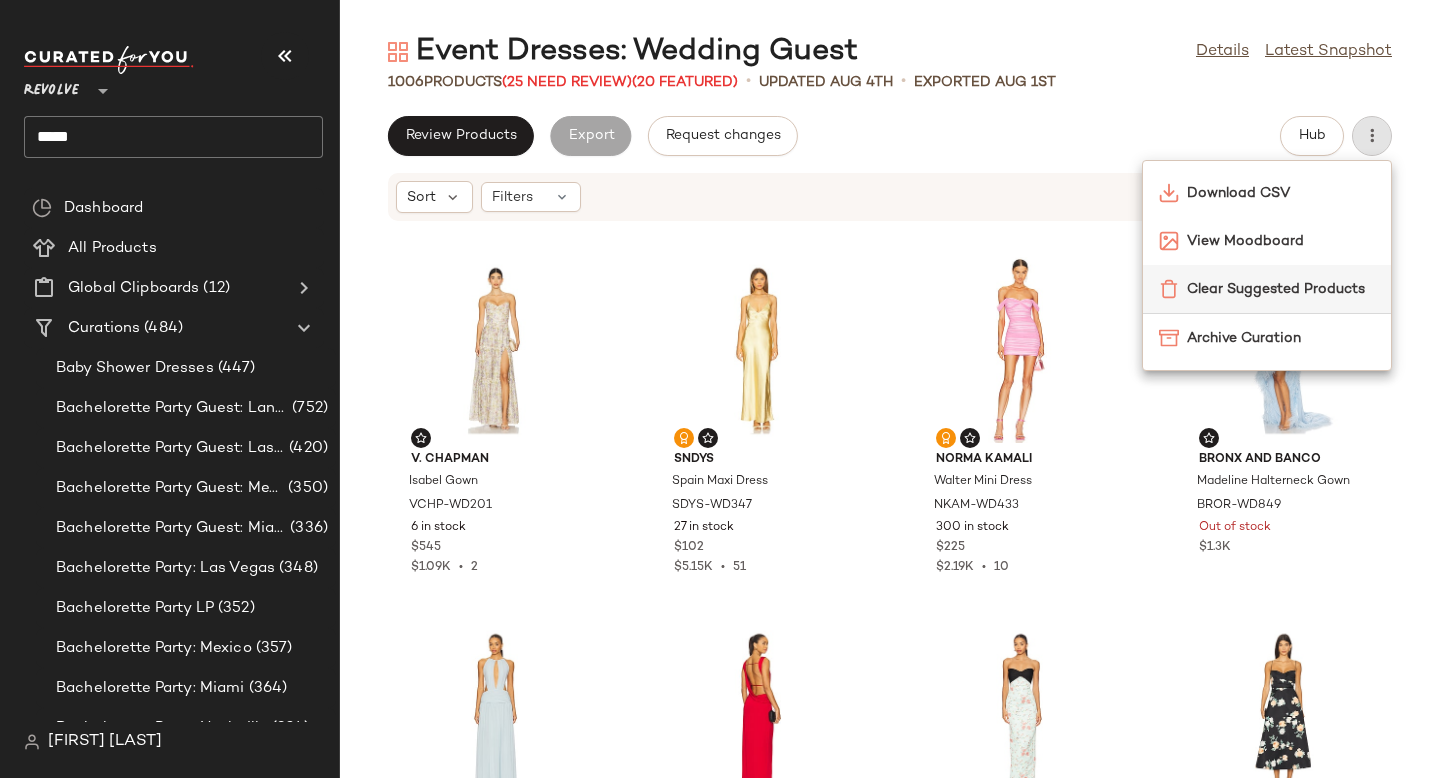 click on "Clear Suggested Products" at bounding box center (1281, 289) 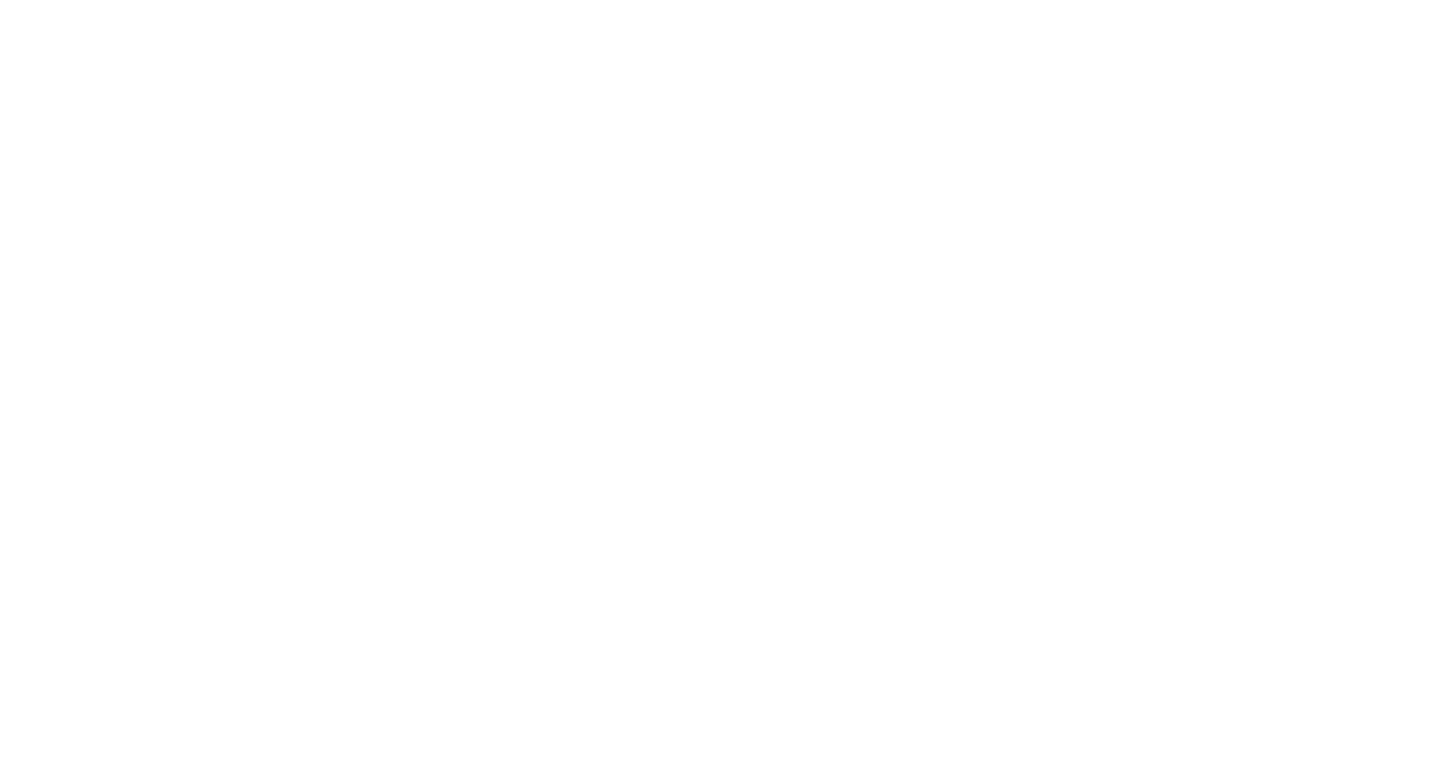 scroll, scrollTop: 0, scrollLeft: 0, axis: both 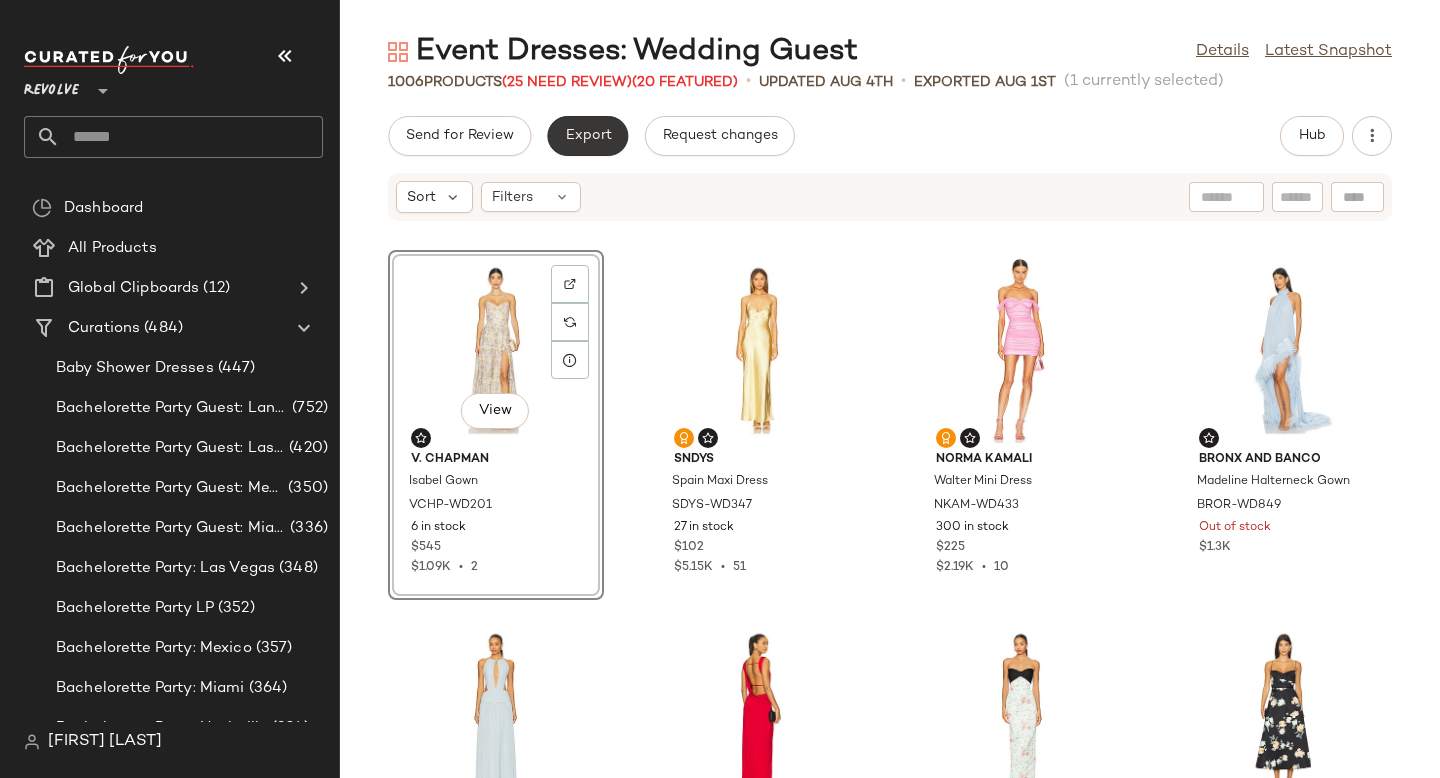 click on "Export" at bounding box center [587, 136] 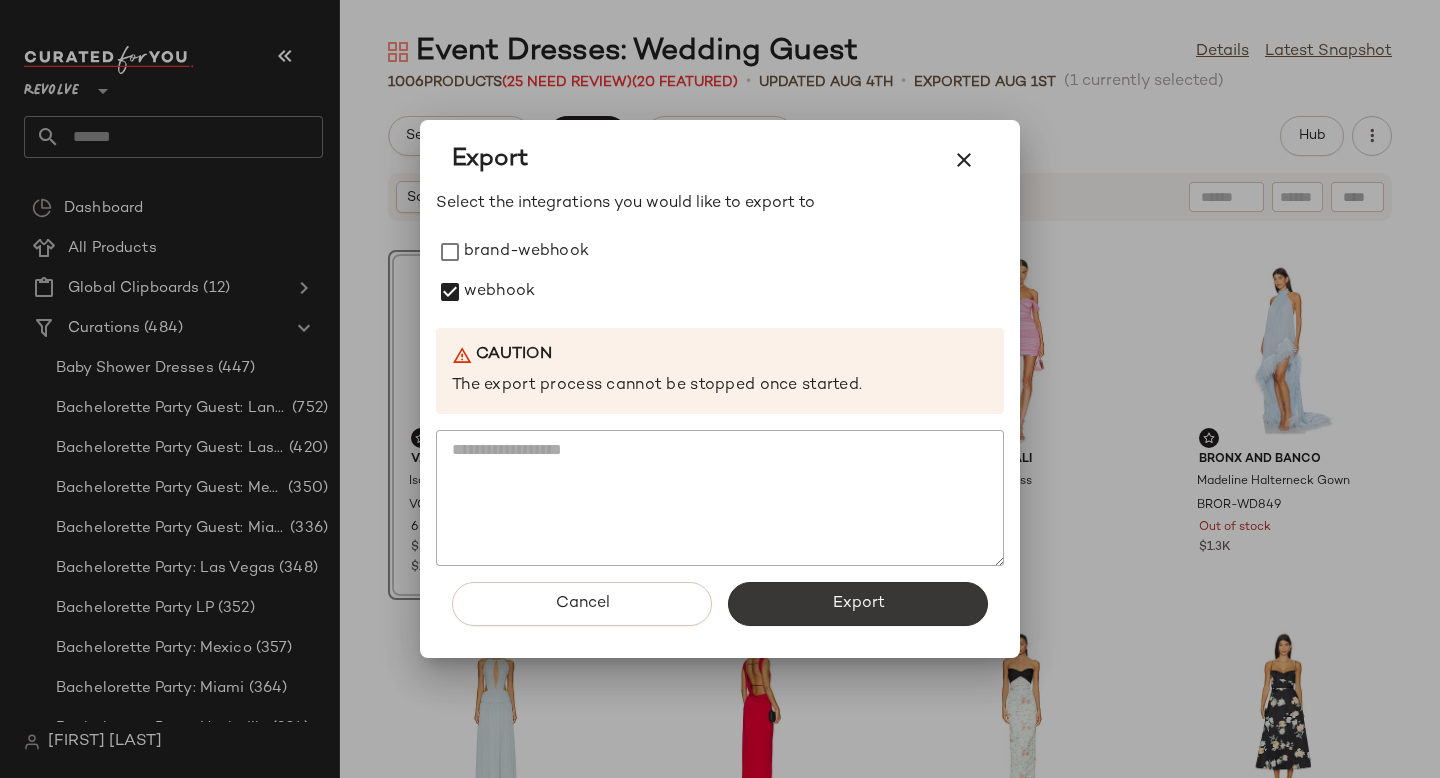 click on "Export" 